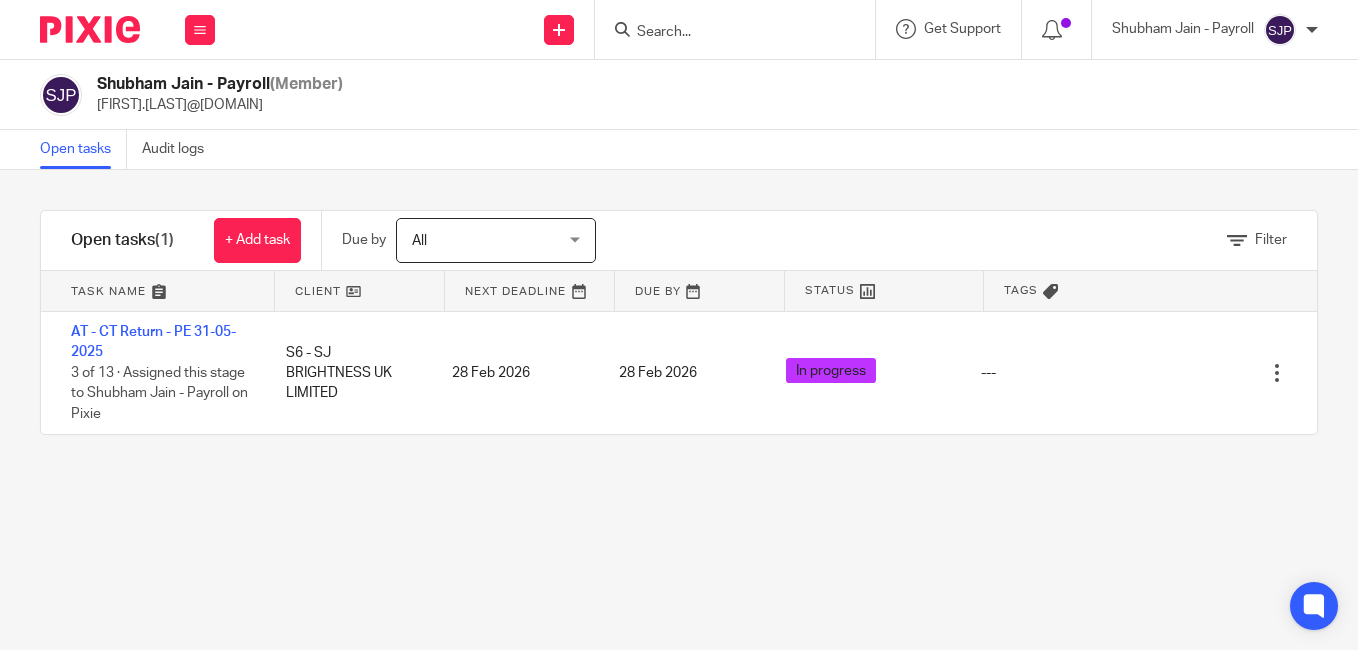 scroll, scrollTop: 0, scrollLeft: 0, axis: both 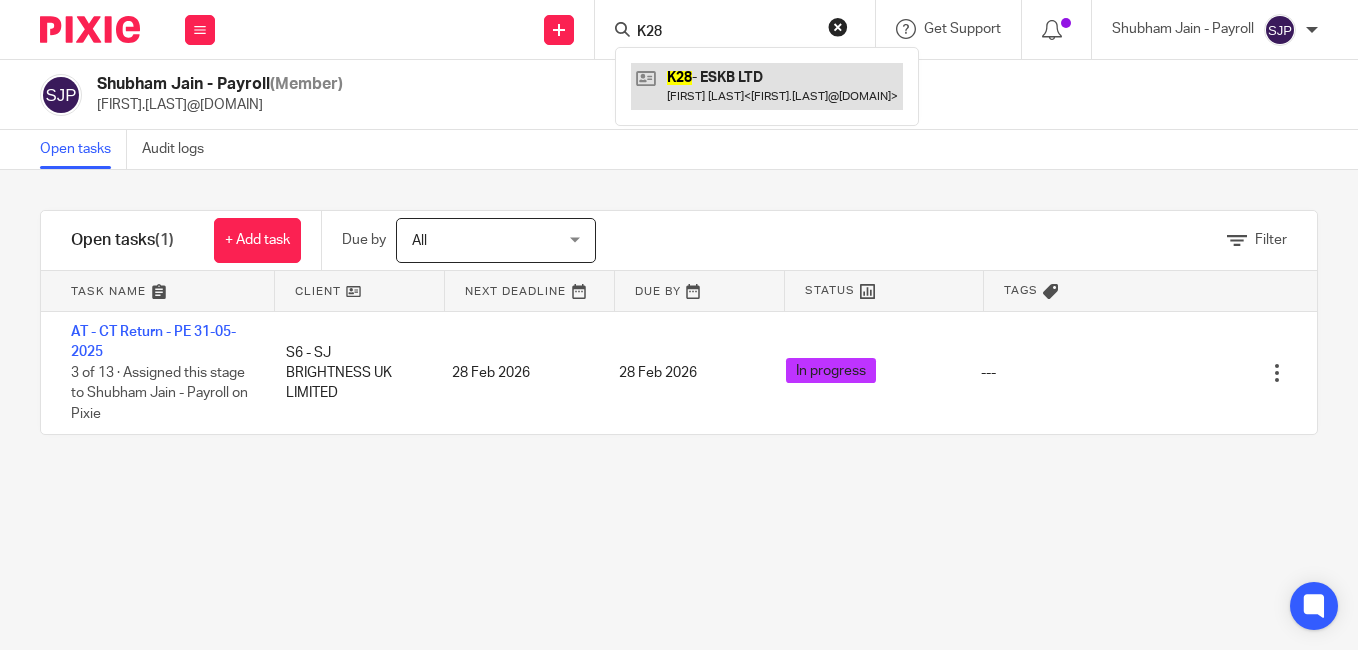 type on "K28" 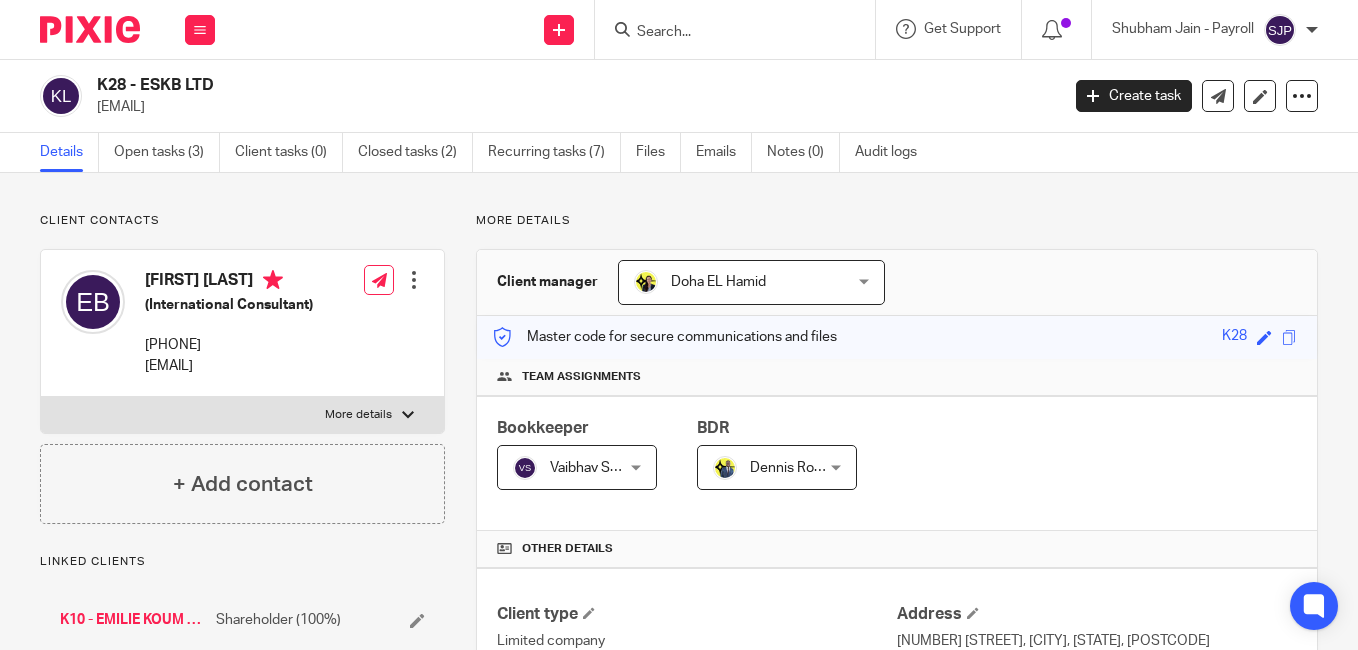 scroll, scrollTop: 0, scrollLeft: 0, axis: both 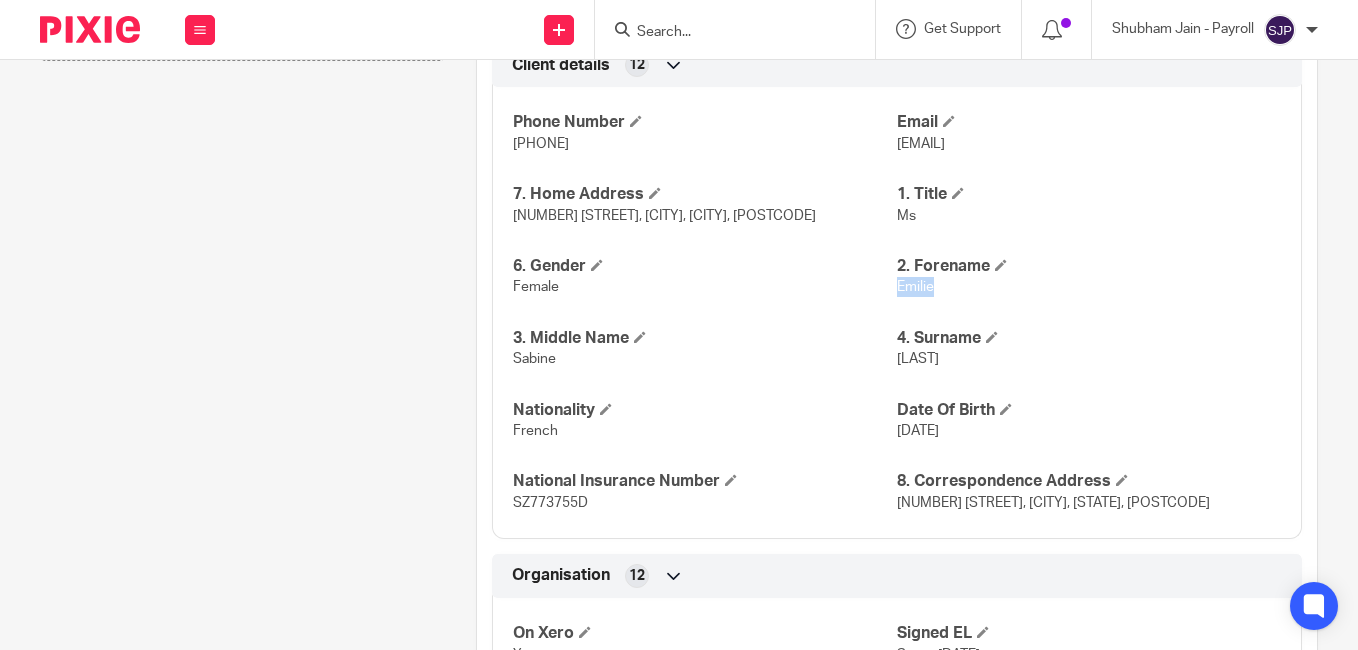drag, startPoint x: 931, startPoint y: 290, endPoint x: 889, endPoint y: 291, distance: 42.0119 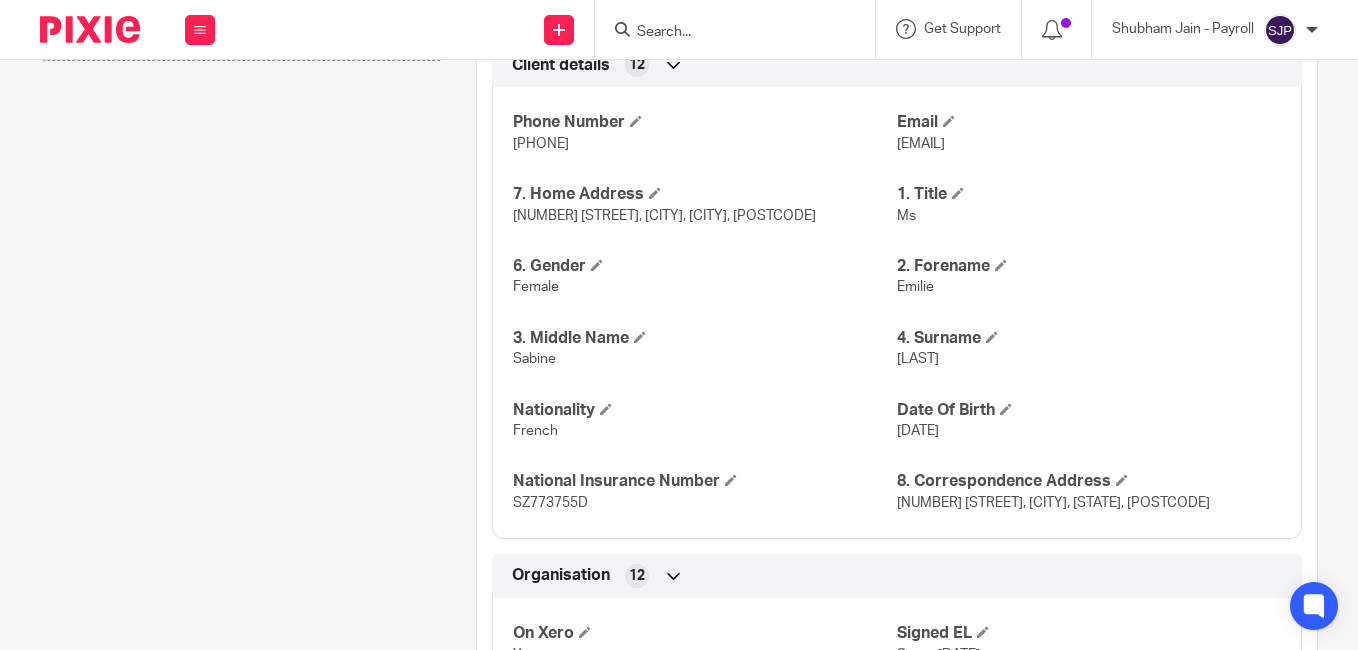 click on "Sabine" at bounding box center [705, 359] 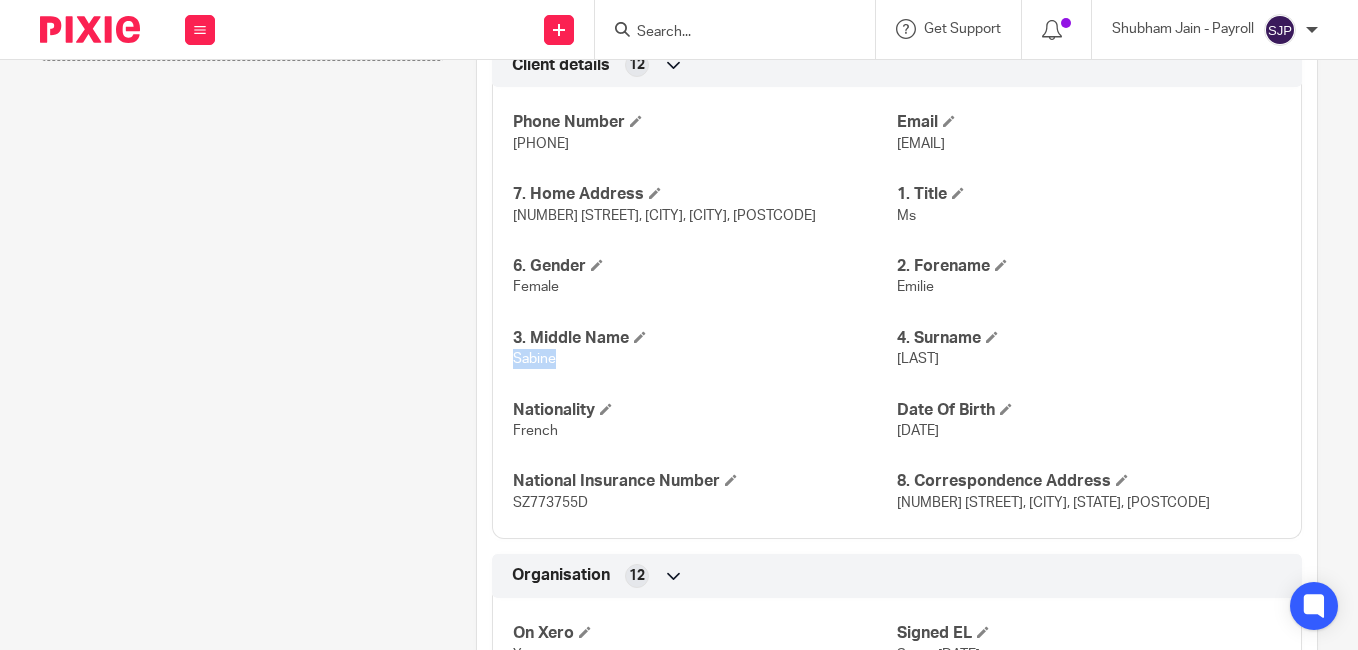 drag, startPoint x: 565, startPoint y: 366, endPoint x: 510, endPoint y: 365, distance: 55.00909 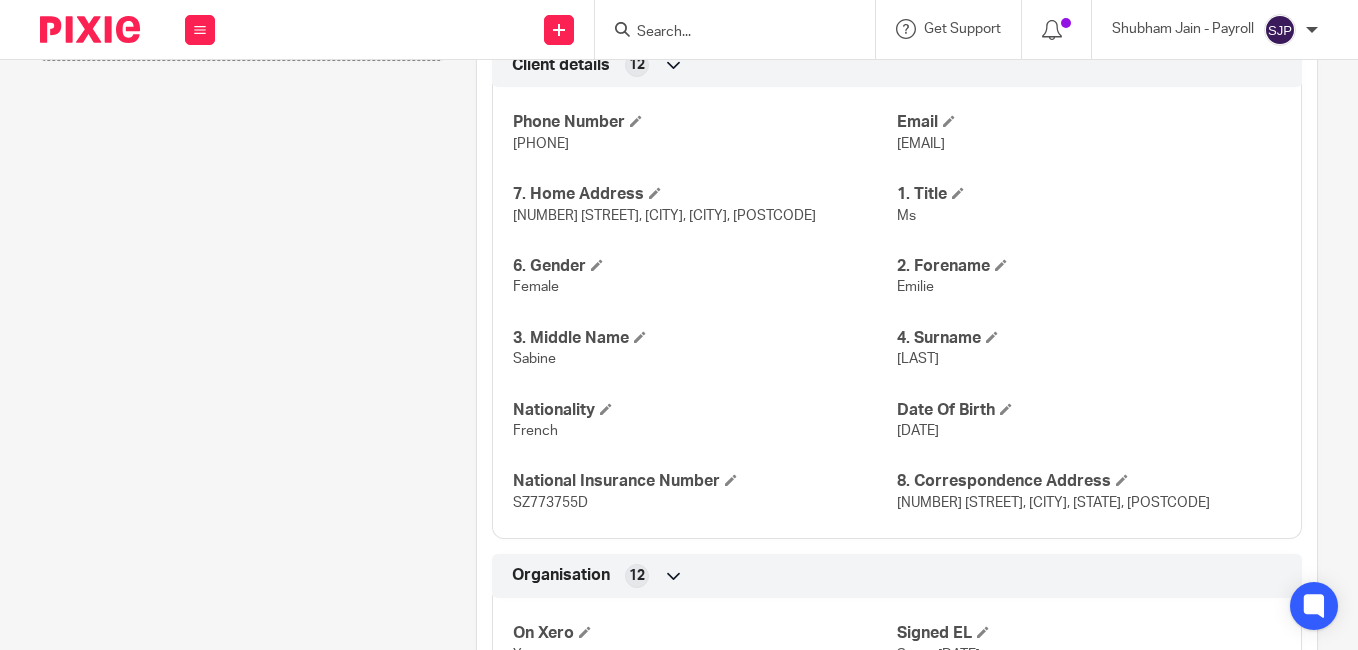 click on "Phone Number
0041 763 310 953
Email
emilie.koumbesson@gmail.com
7. Home Address
11 Wordsworth Avenue, Radcliffe, Manchester, M26 3GX
1. Title
Ms
6. Gender
Female
2. Forename
Emilie
3. Middle Name
Sabine
4. Surname
Koum Besson
Nationality
French
Date Of Birth
25 Jul 1988
National Insurance Number
SZ773755D
8. Correspondence Address
320 City Road, London, England, EC1V 2NZ" at bounding box center [897, 305] 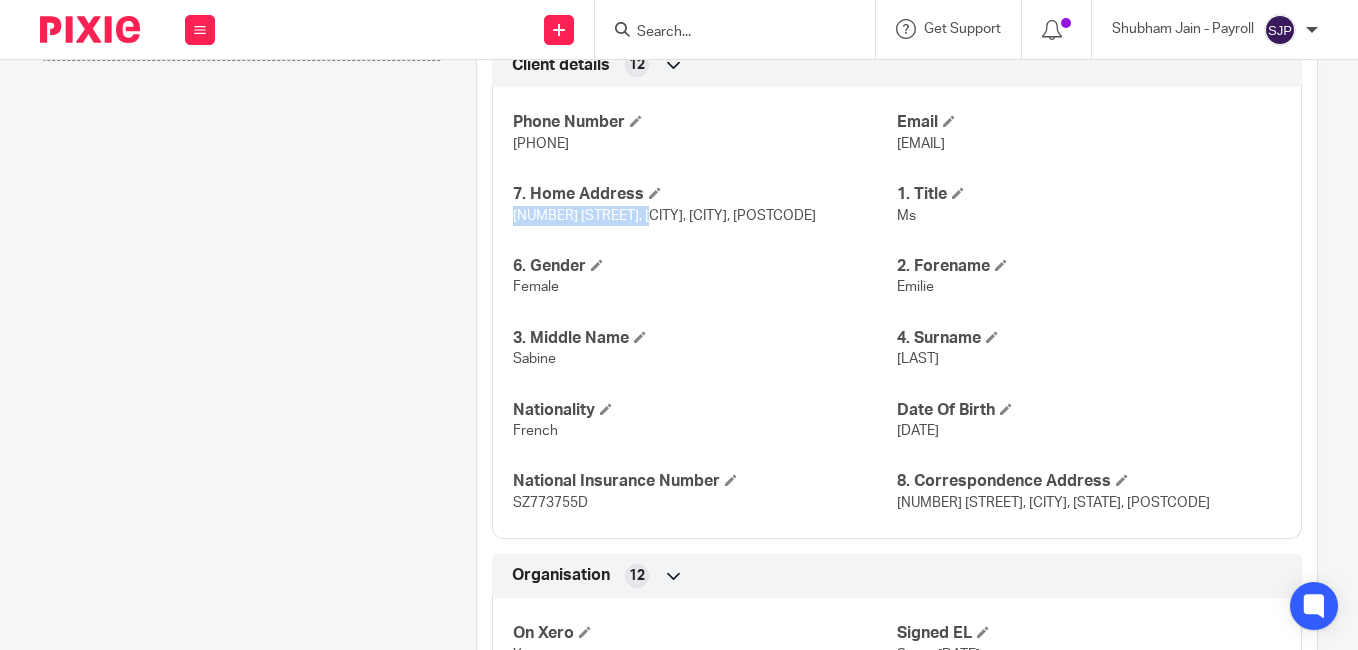 drag, startPoint x: 505, startPoint y: 221, endPoint x: 652, endPoint y: 226, distance: 147.085 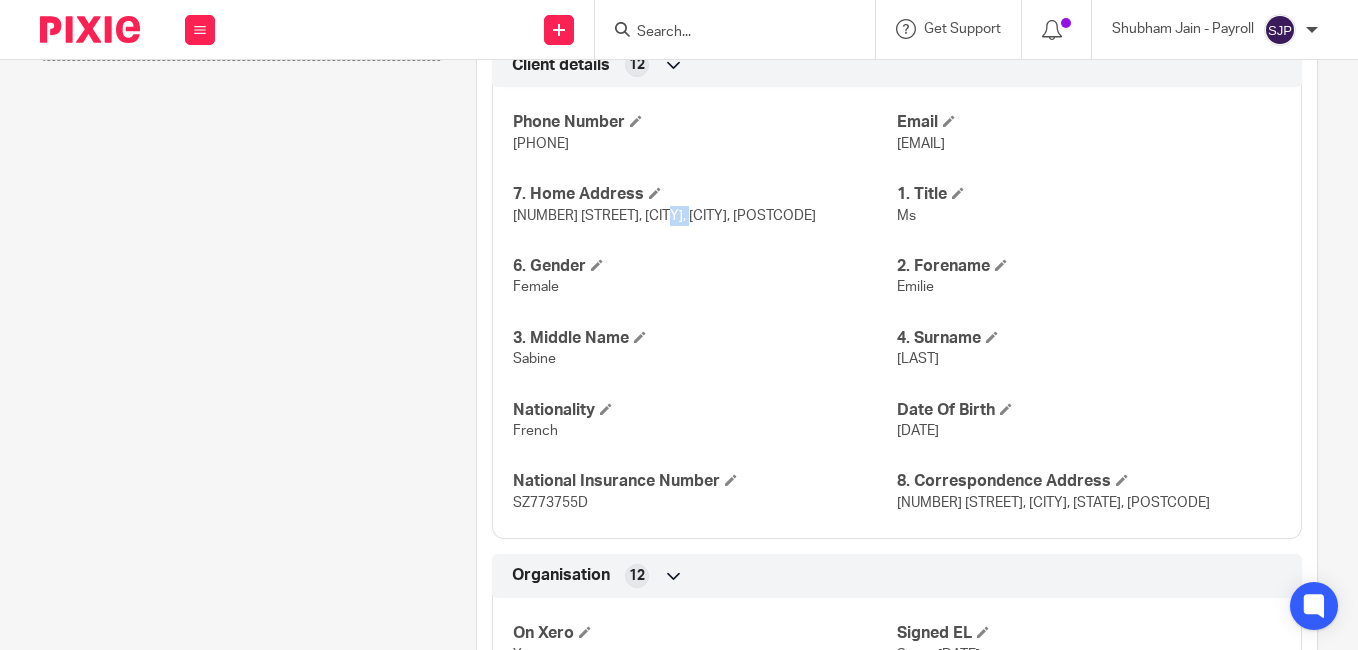 drag, startPoint x: 668, startPoint y: 226, endPoint x: 695, endPoint y: 223, distance: 27.166155 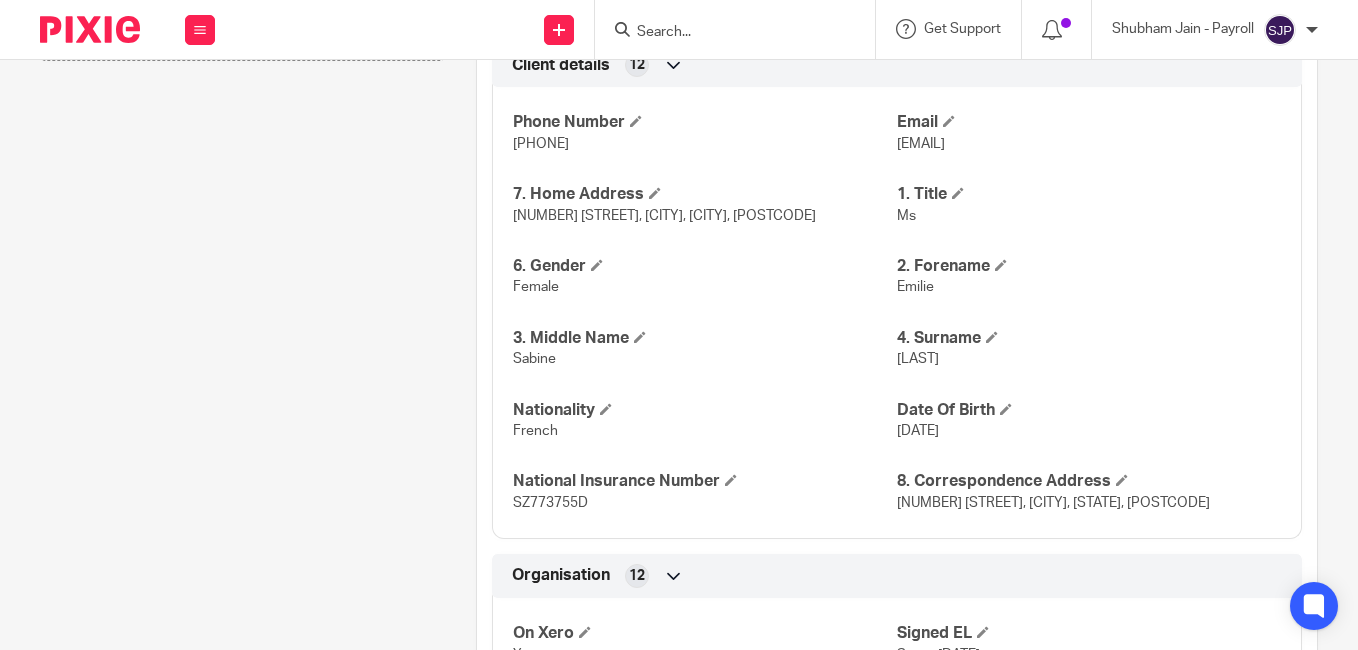 click on "0041 763 310 953" at bounding box center (705, 144) 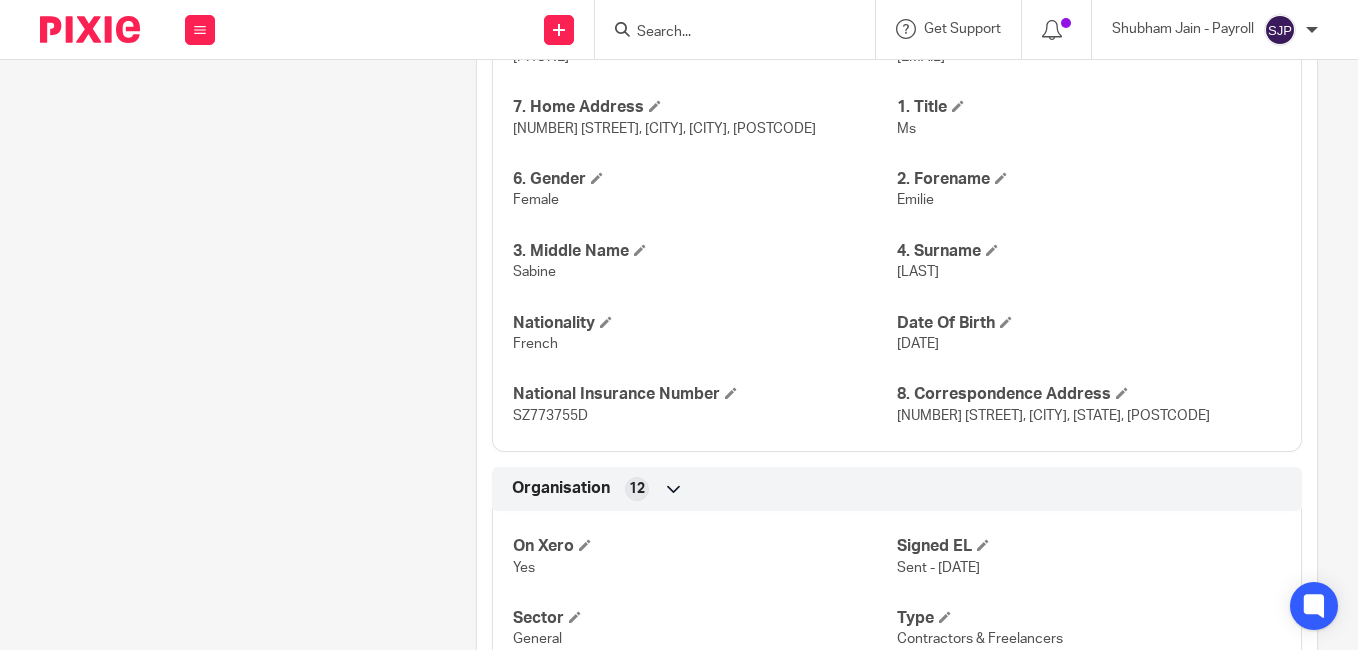 scroll, scrollTop: 800, scrollLeft: 0, axis: vertical 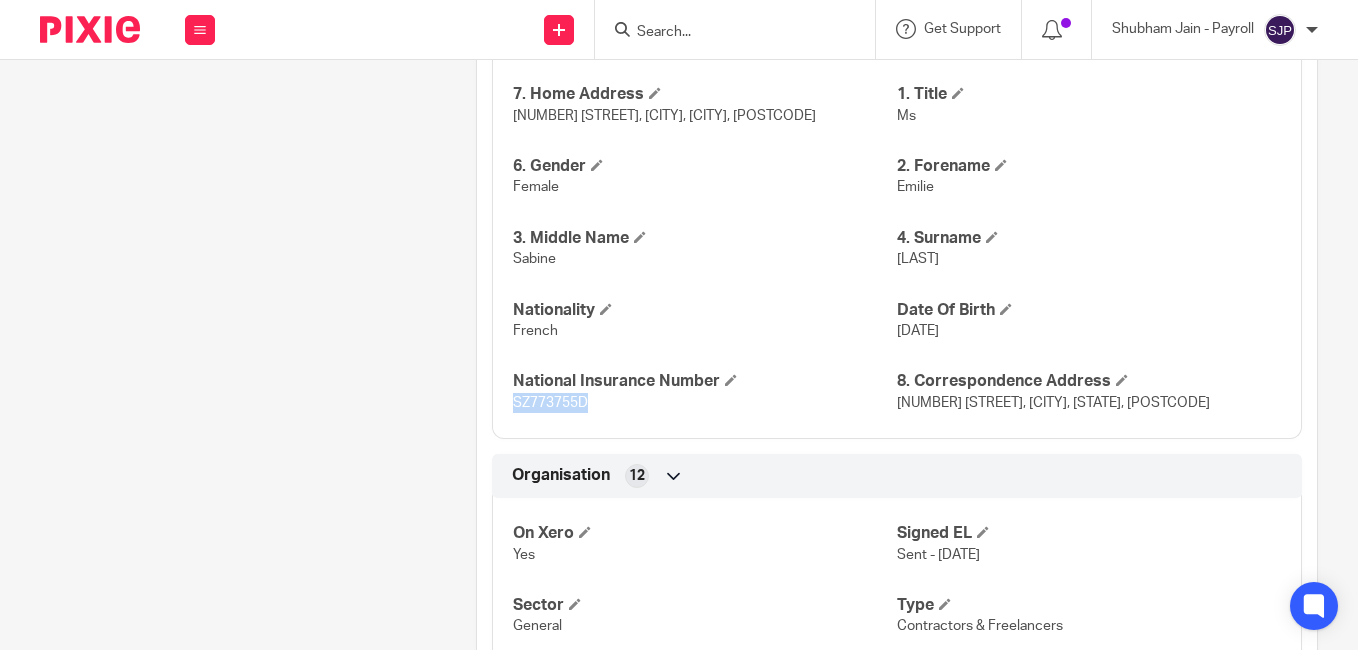 drag, startPoint x: 598, startPoint y: 404, endPoint x: 506, endPoint y: 410, distance: 92.19544 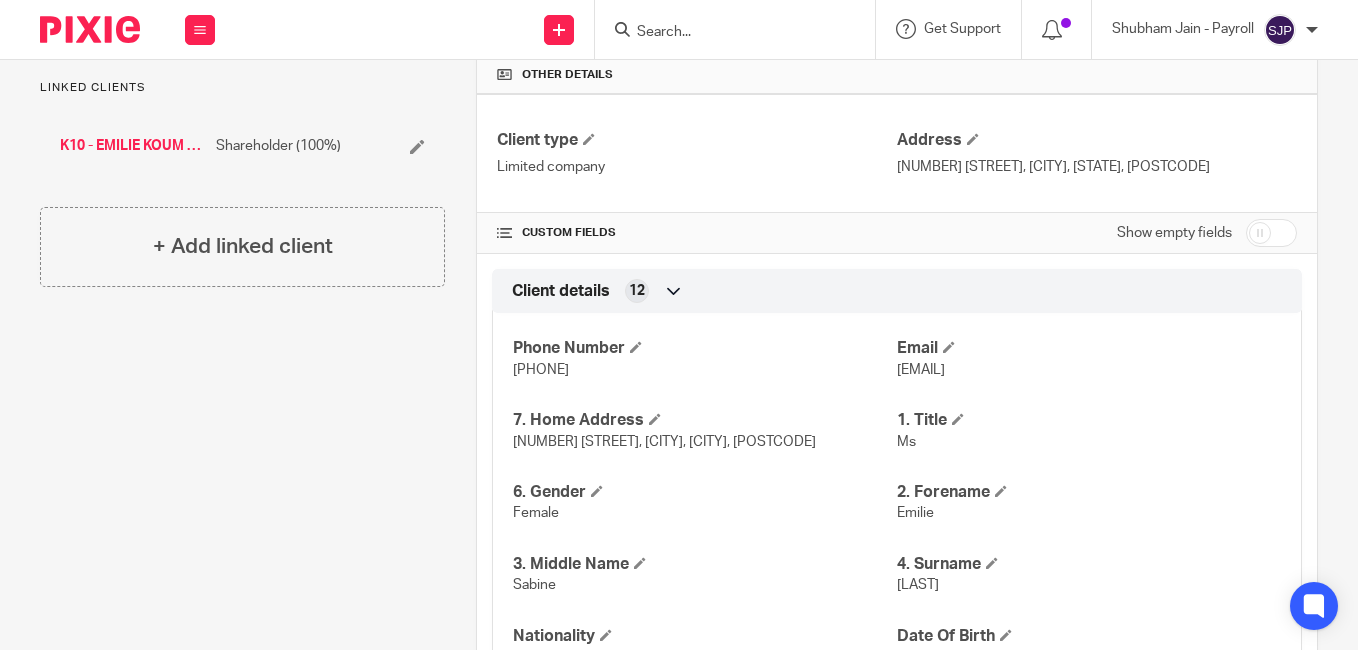 scroll, scrollTop: 0, scrollLeft: 0, axis: both 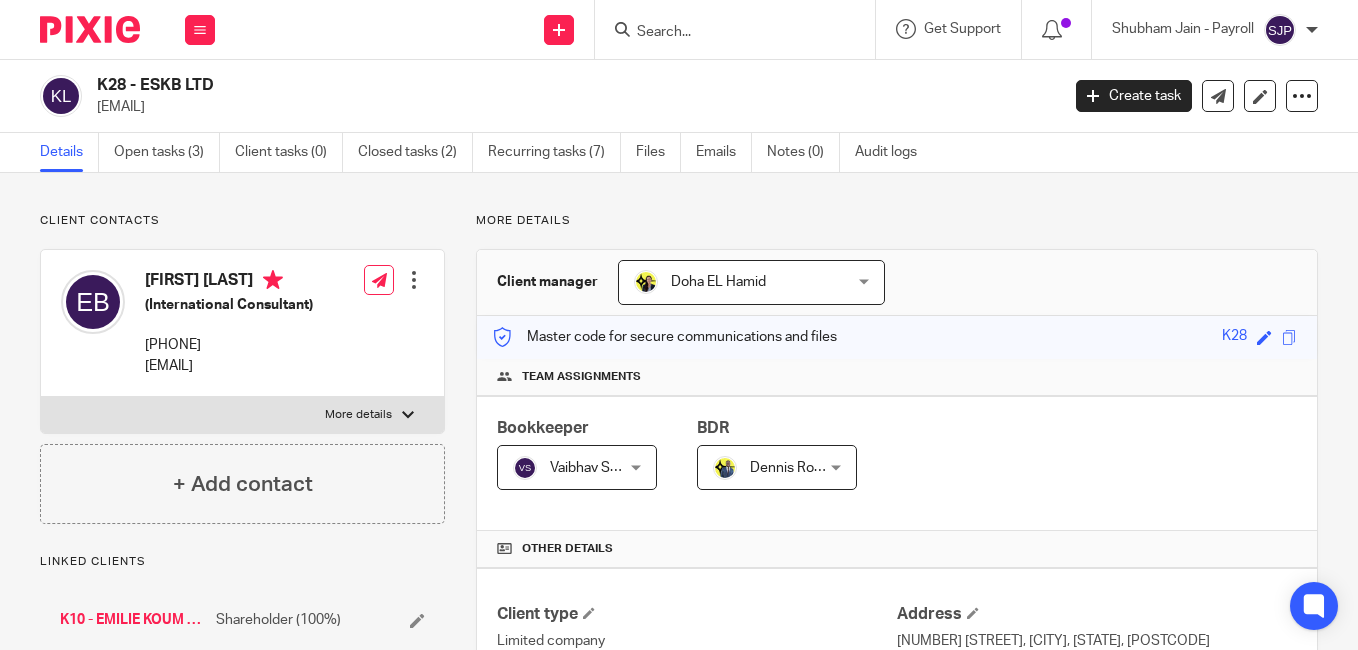 drag, startPoint x: 294, startPoint y: 284, endPoint x: 142, endPoint y: 279, distance: 152.08221 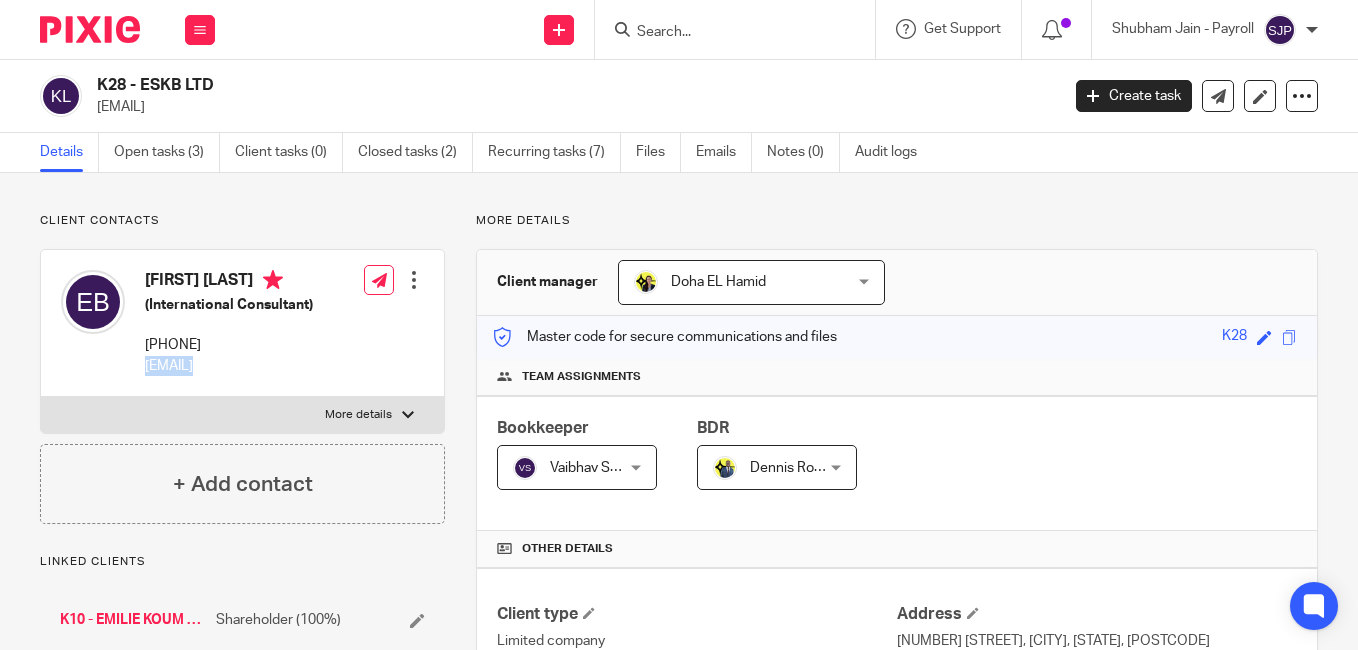 drag, startPoint x: 353, startPoint y: 370, endPoint x: 144, endPoint y: 377, distance: 209.11719 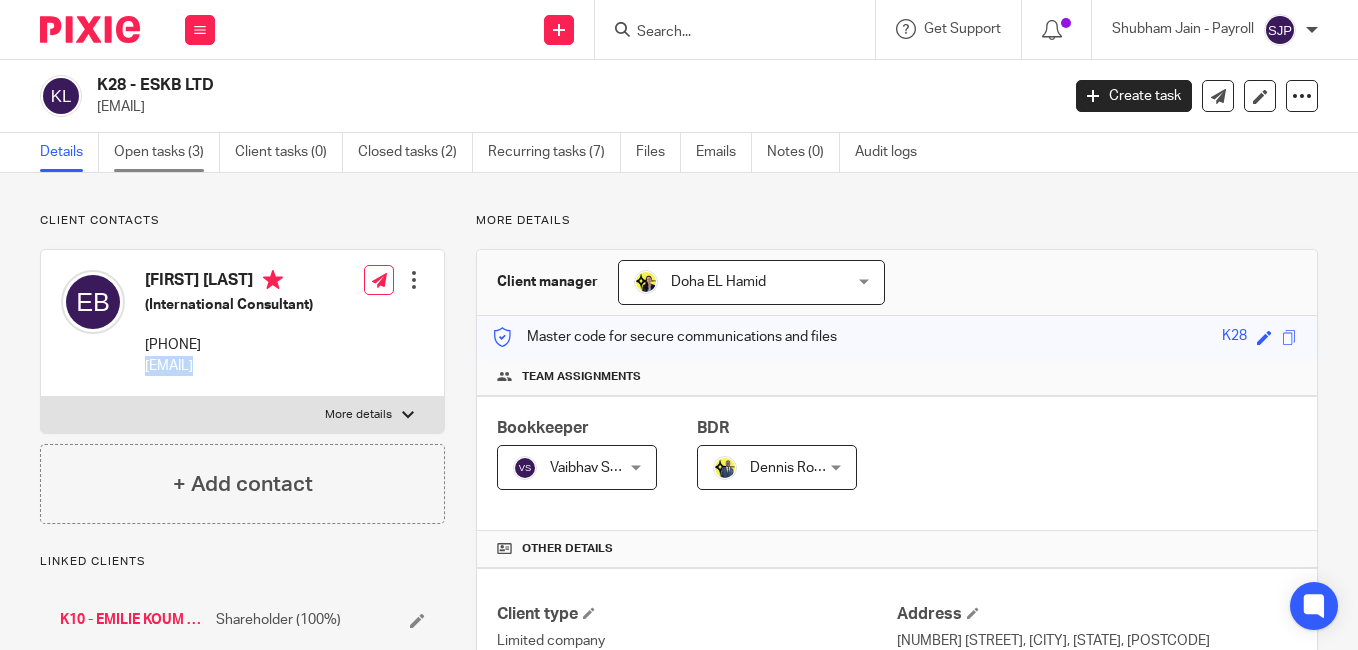 click on "Open tasks (3)" at bounding box center (167, 152) 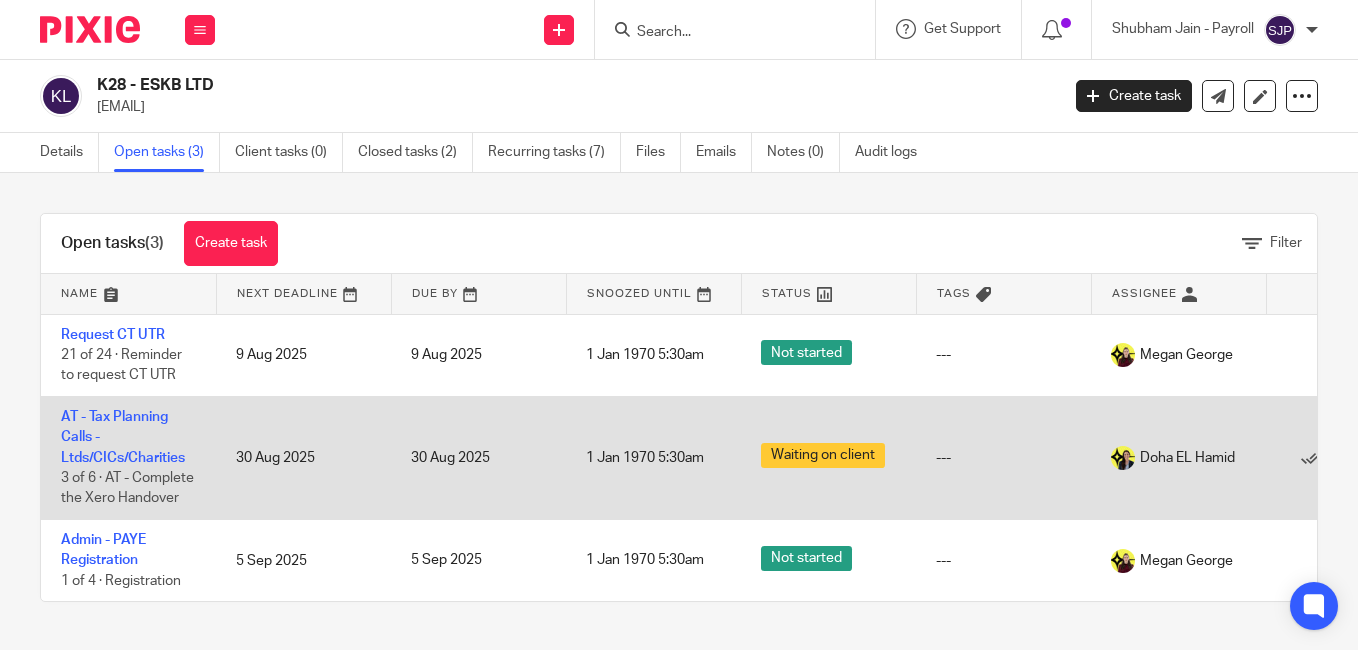 scroll, scrollTop: 0, scrollLeft: 0, axis: both 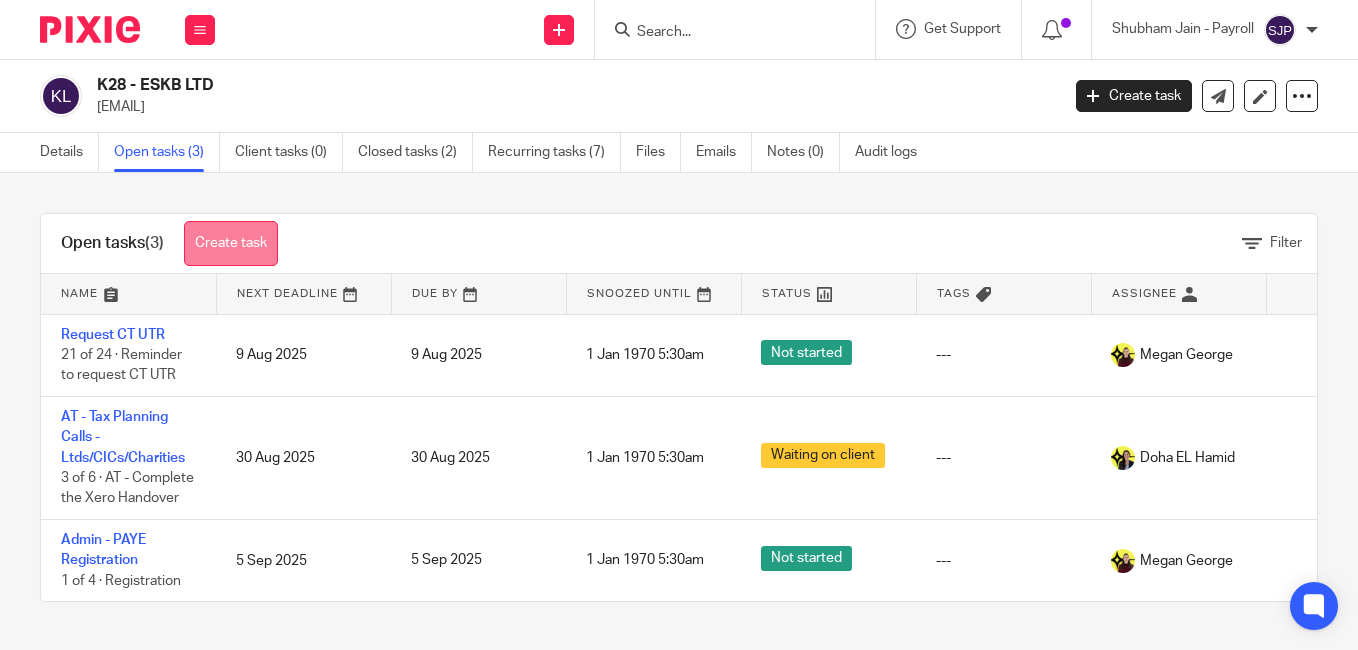 click on "Create task" at bounding box center (231, 243) 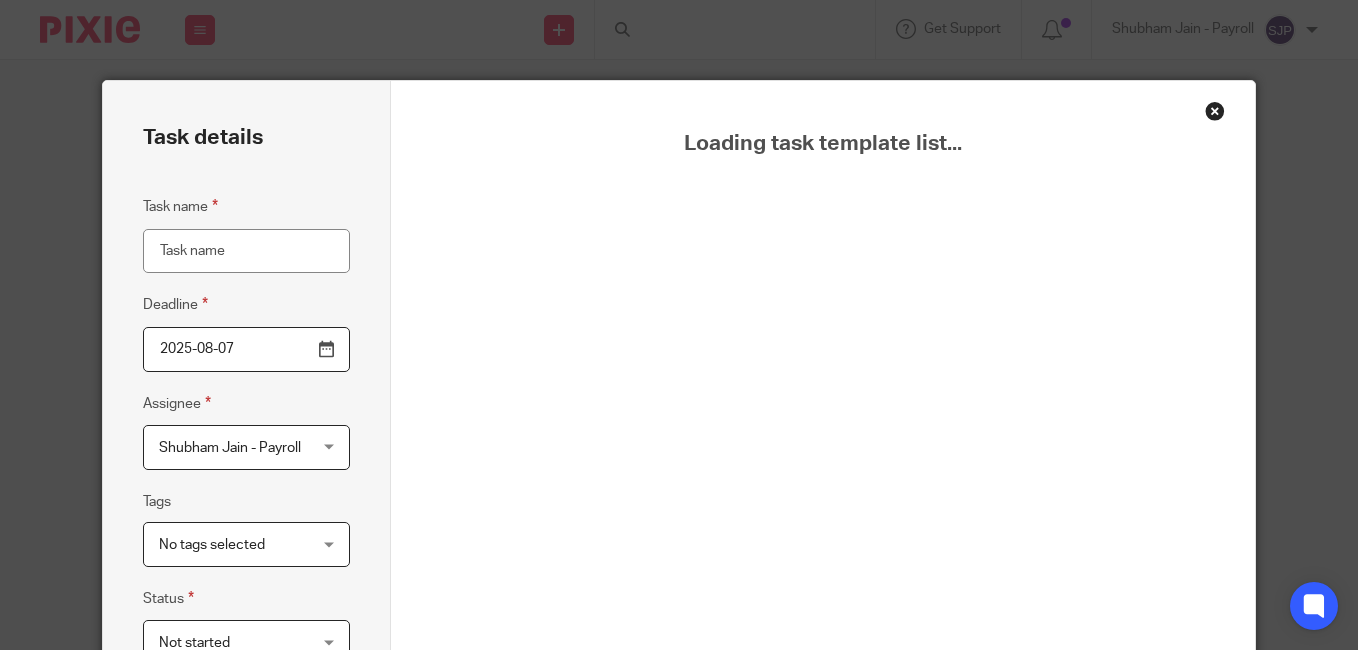 scroll, scrollTop: 0, scrollLeft: 0, axis: both 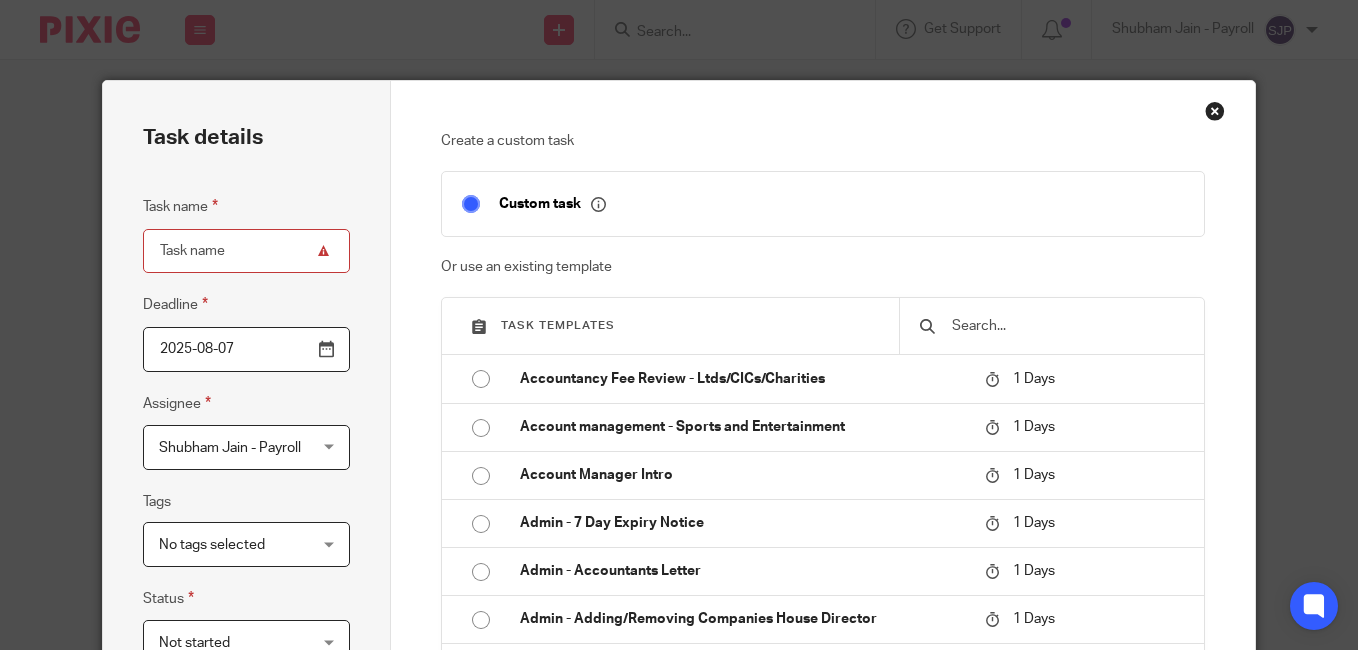 click at bounding box center [1067, 326] 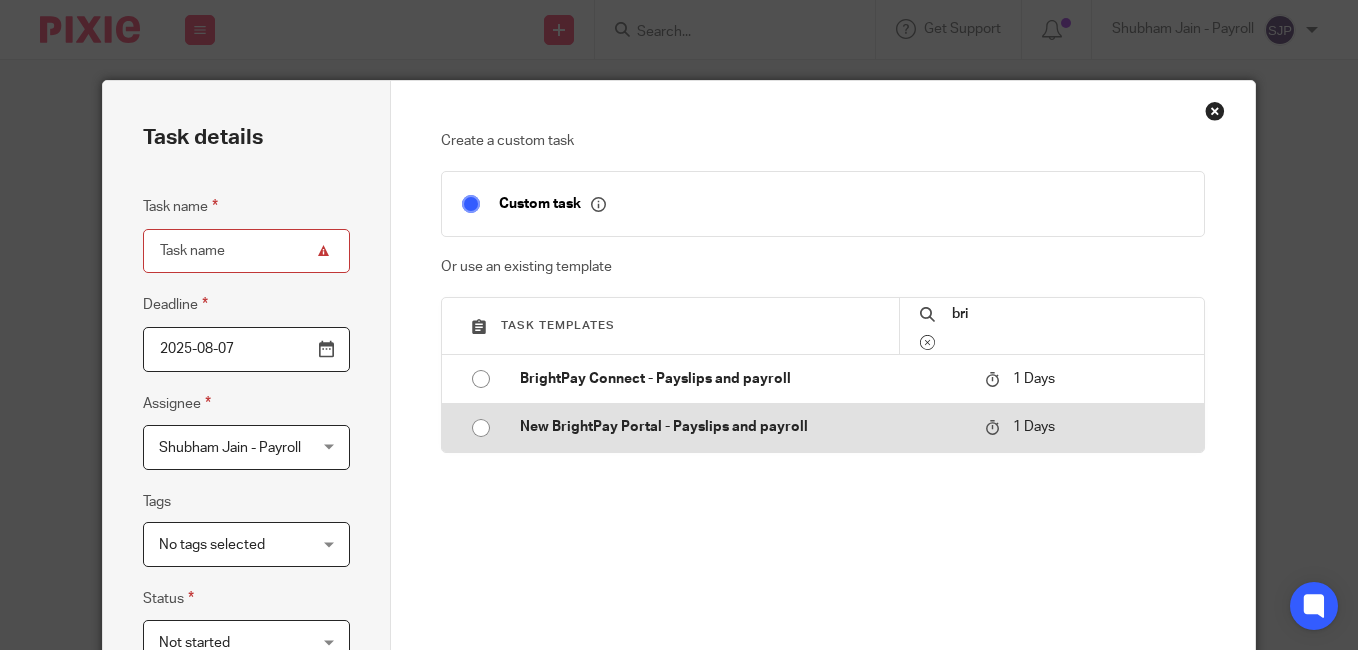 type on "bri" 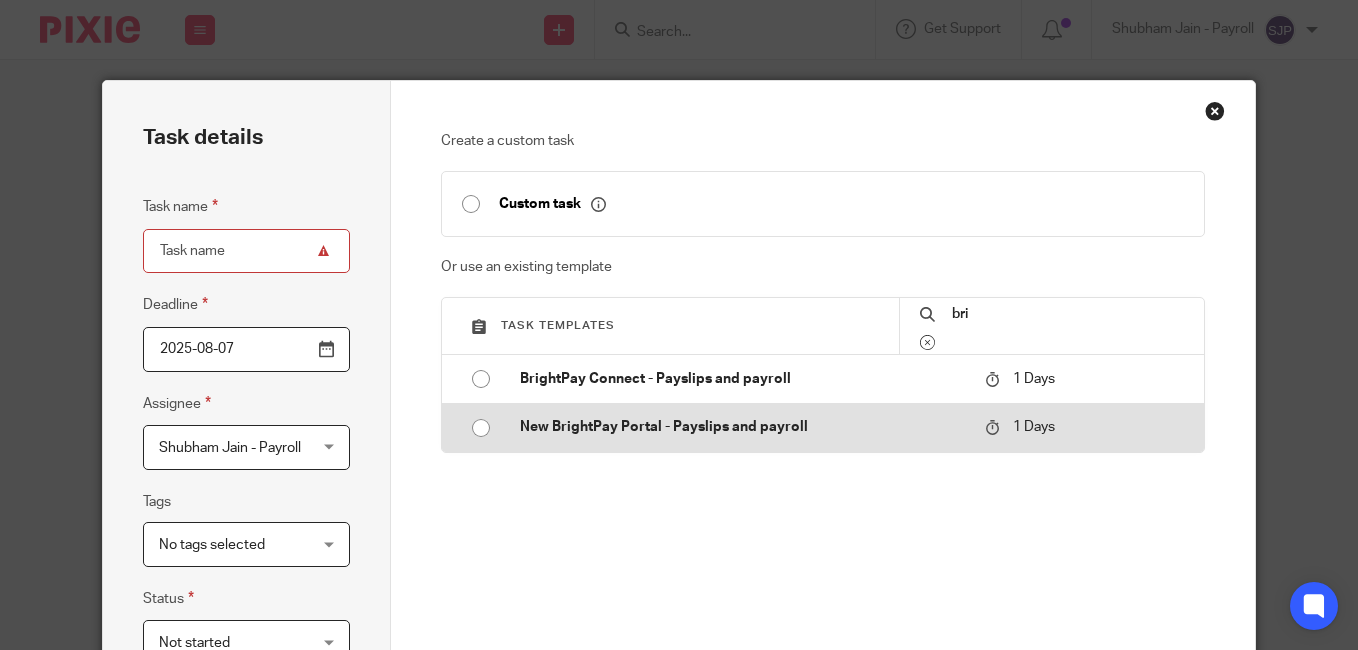 type on "2025-08-08" 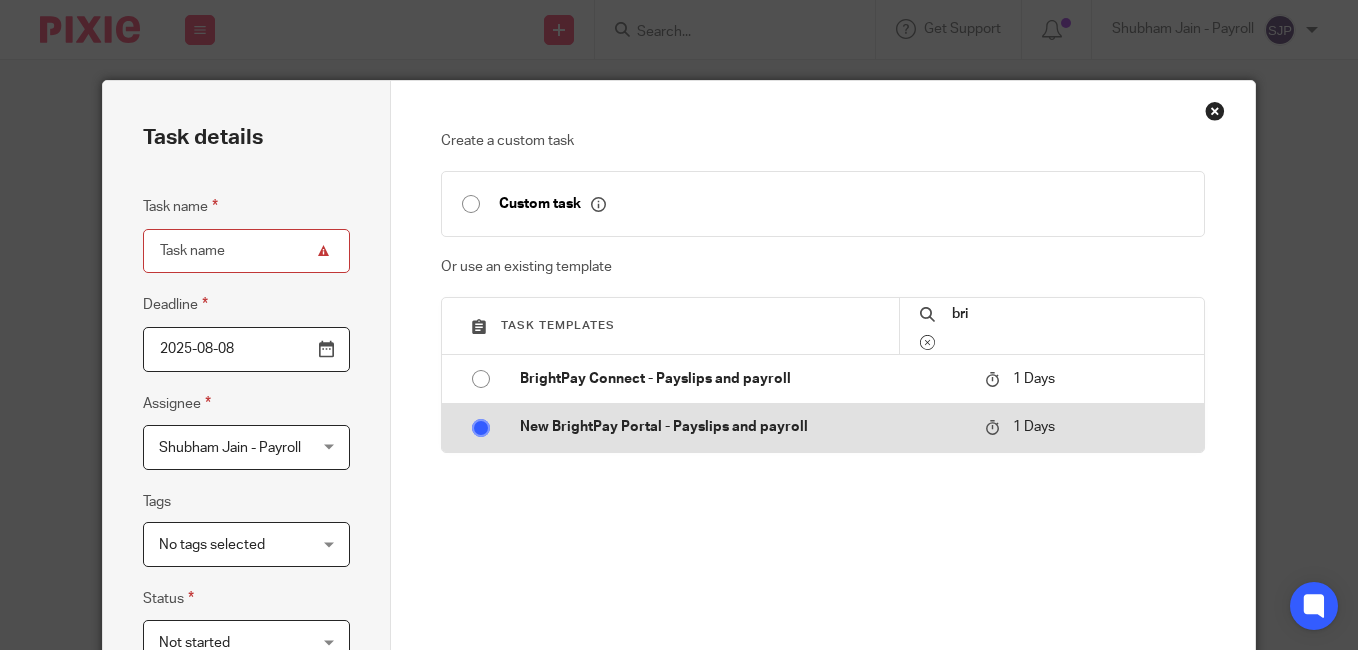type on "New BrightPay Portal - Payslips and payroll" 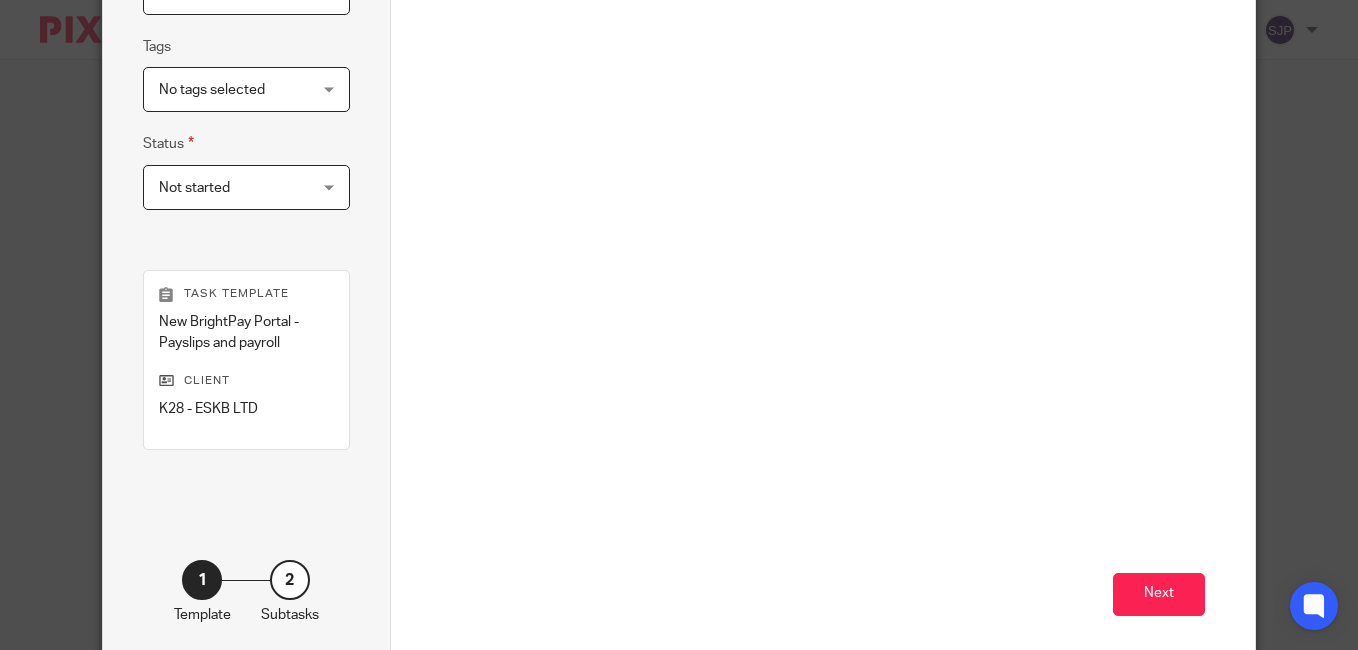 scroll, scrollTop: 500, scrollLeft: 0, axis: vertical 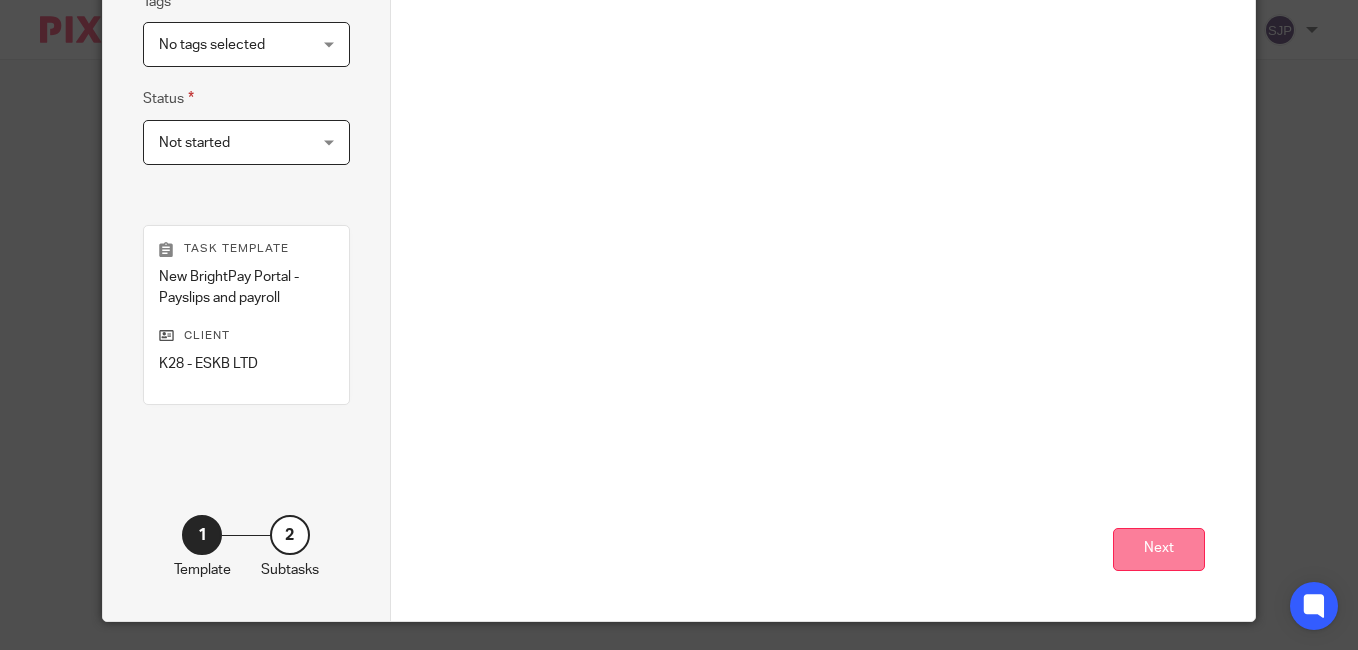 click on "Next" at bounding box center (1159, 549) 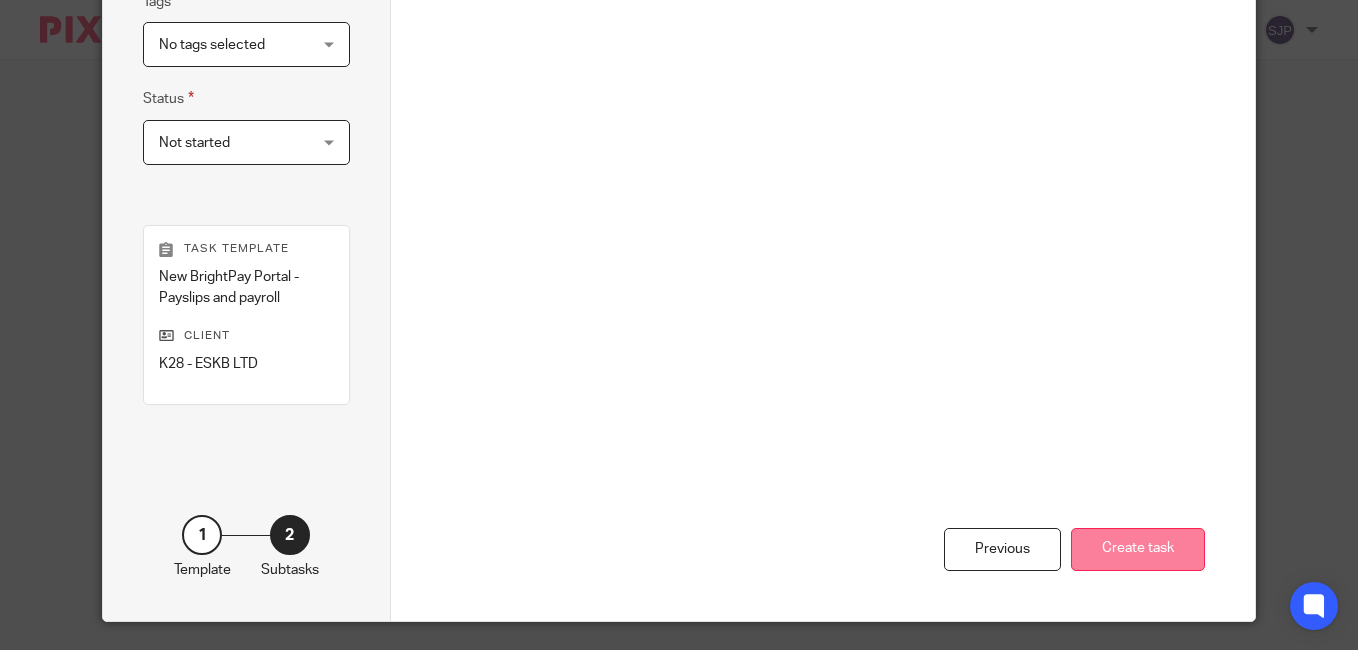 click on "Create task" at bounding box center (1138, 549) 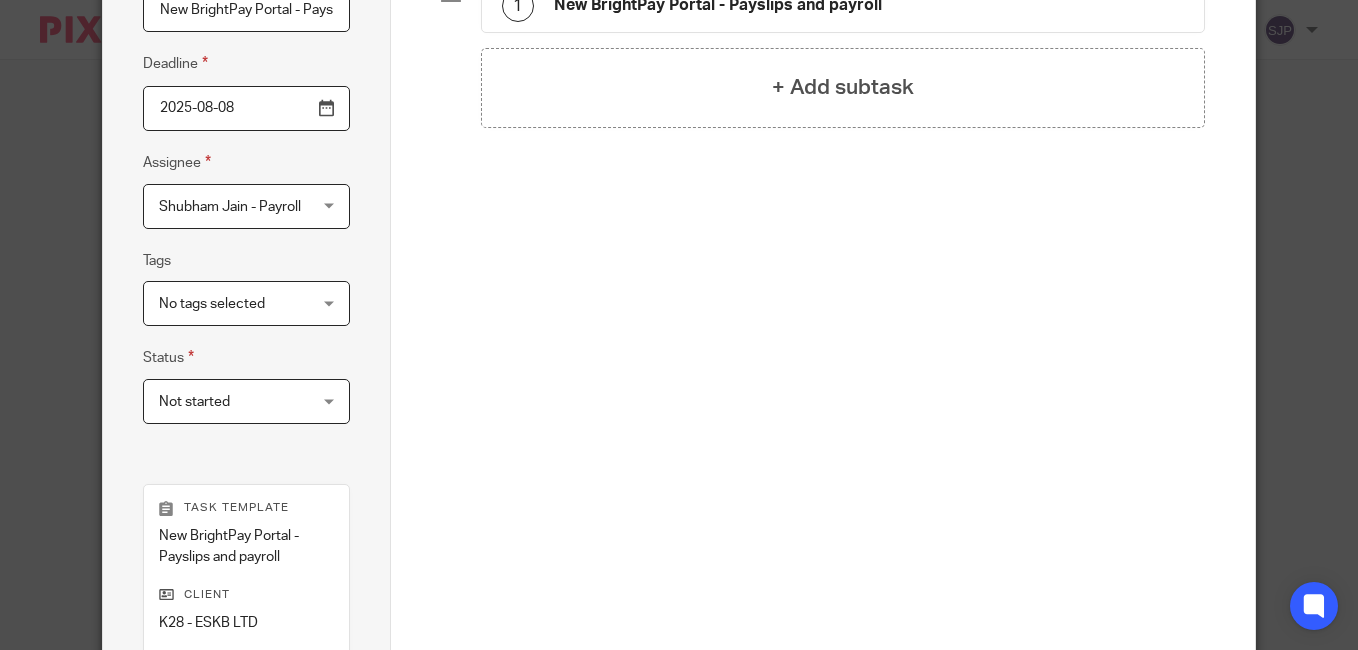 scroll, scrollTop: 200, scrollLeft: 0, axis: vertical 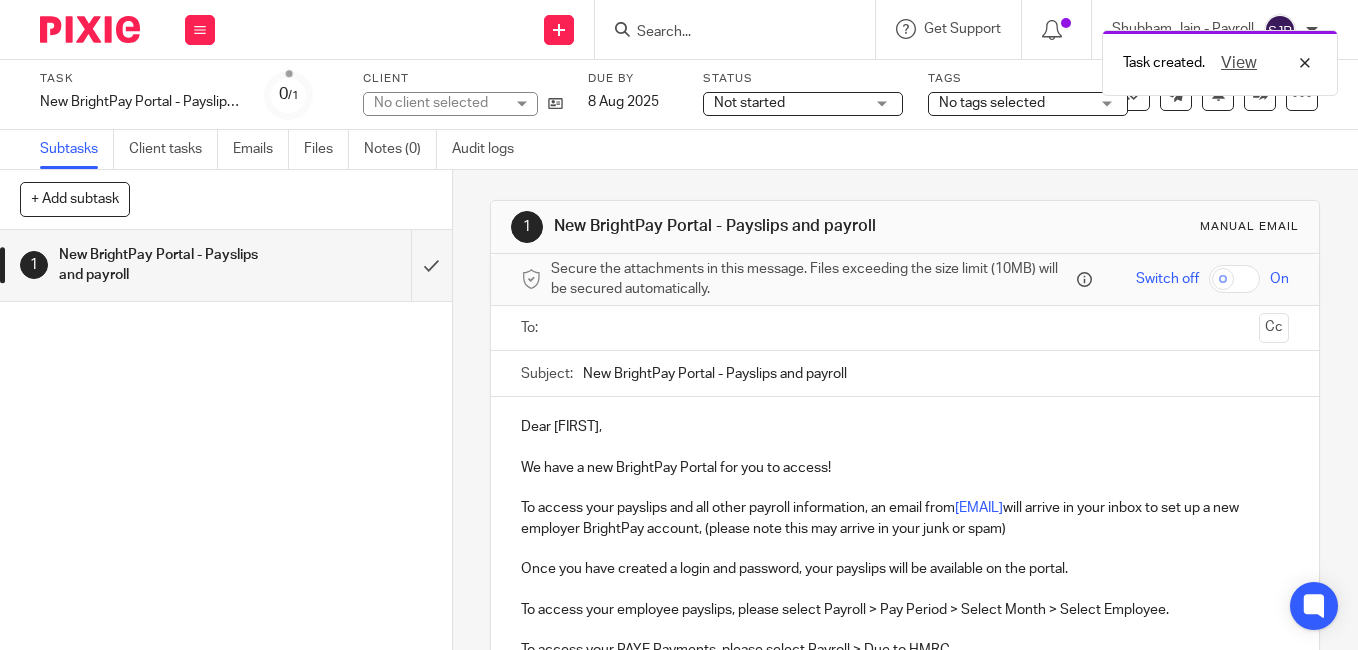 click at bounding box center (904, 328) 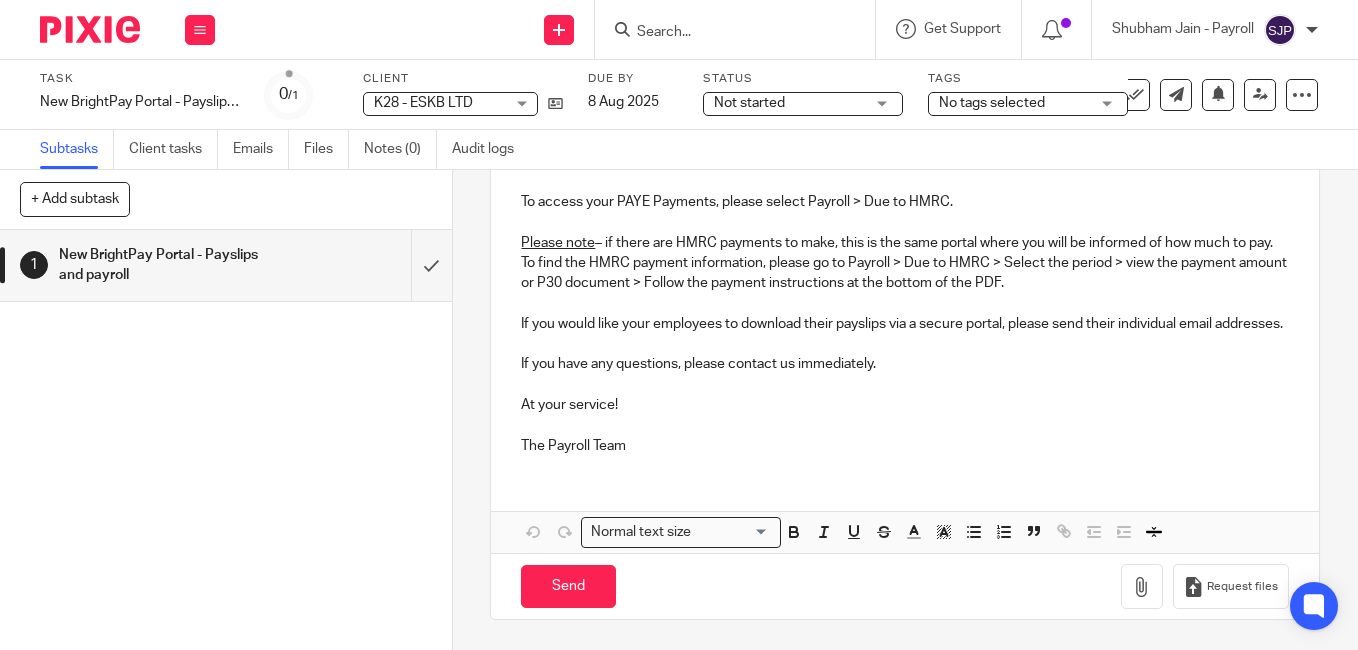 scroll, scrollTop: 472, scrollLeft: 0, axis: vertical 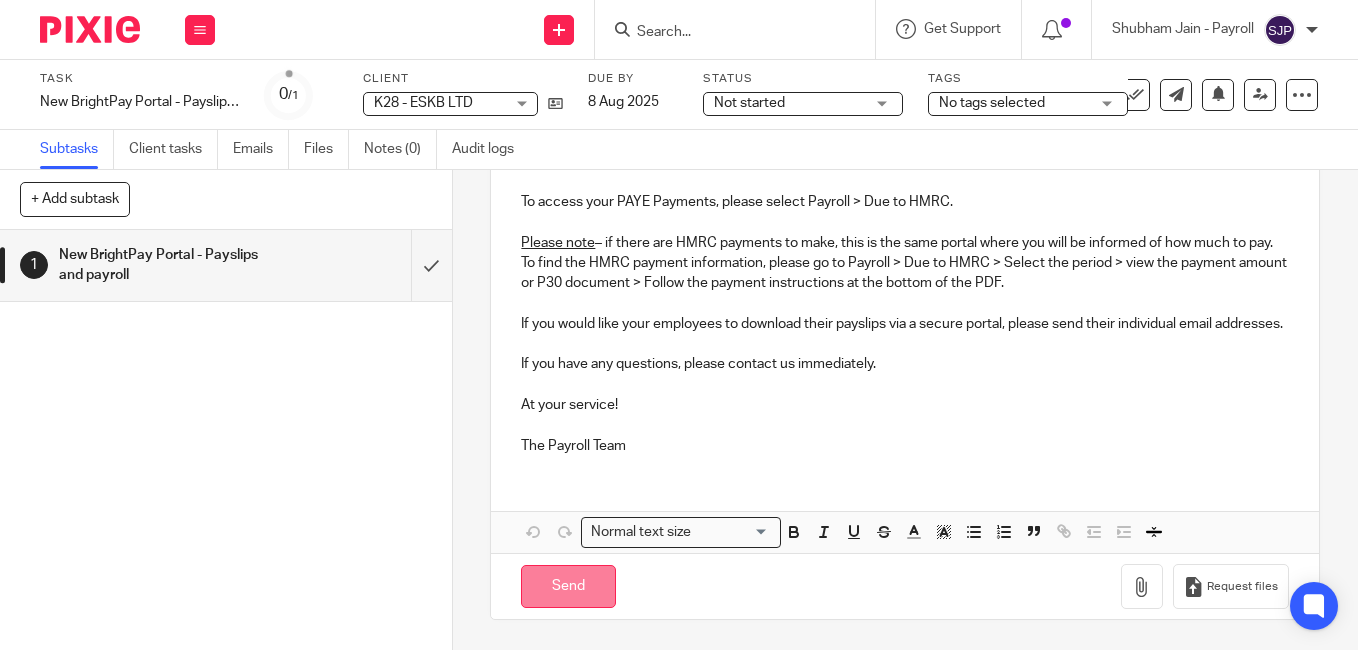 click on "Send" at bounding box center (568, 586) 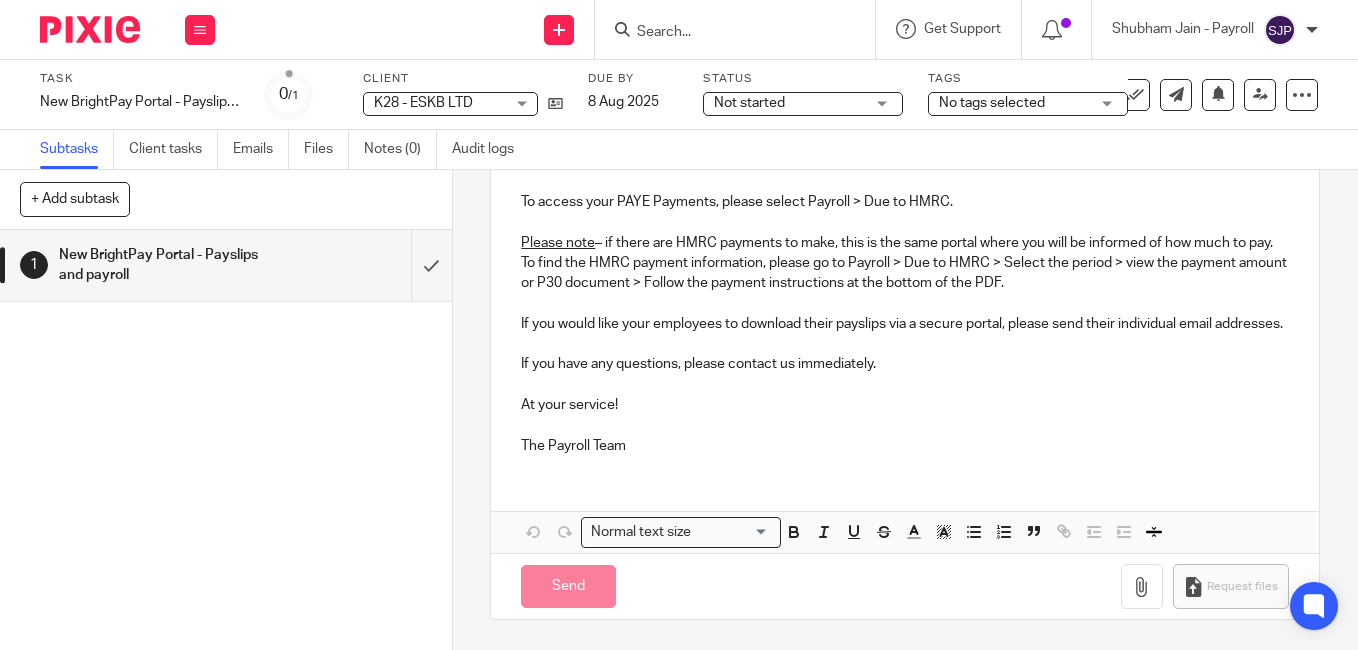 type on "Sent" 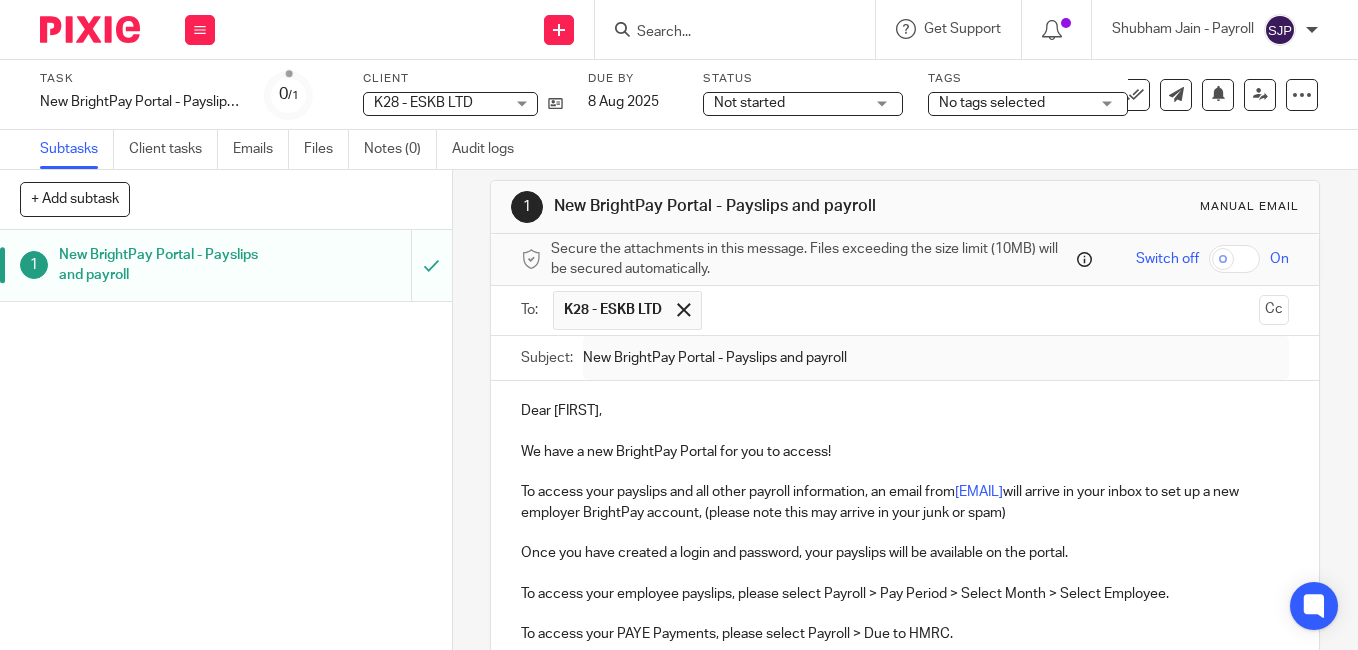 scroll, scrollTop: 0, scrollLeft: 0, axis: both 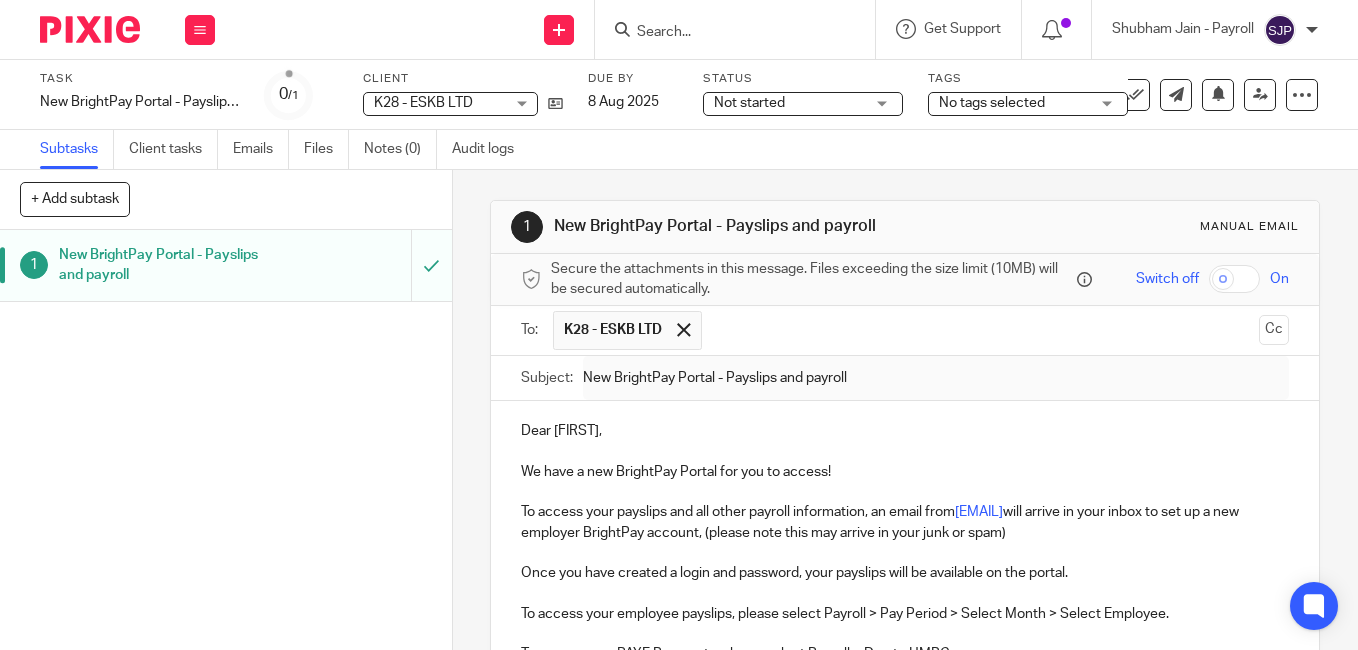 click at bounding box center [725, 33] 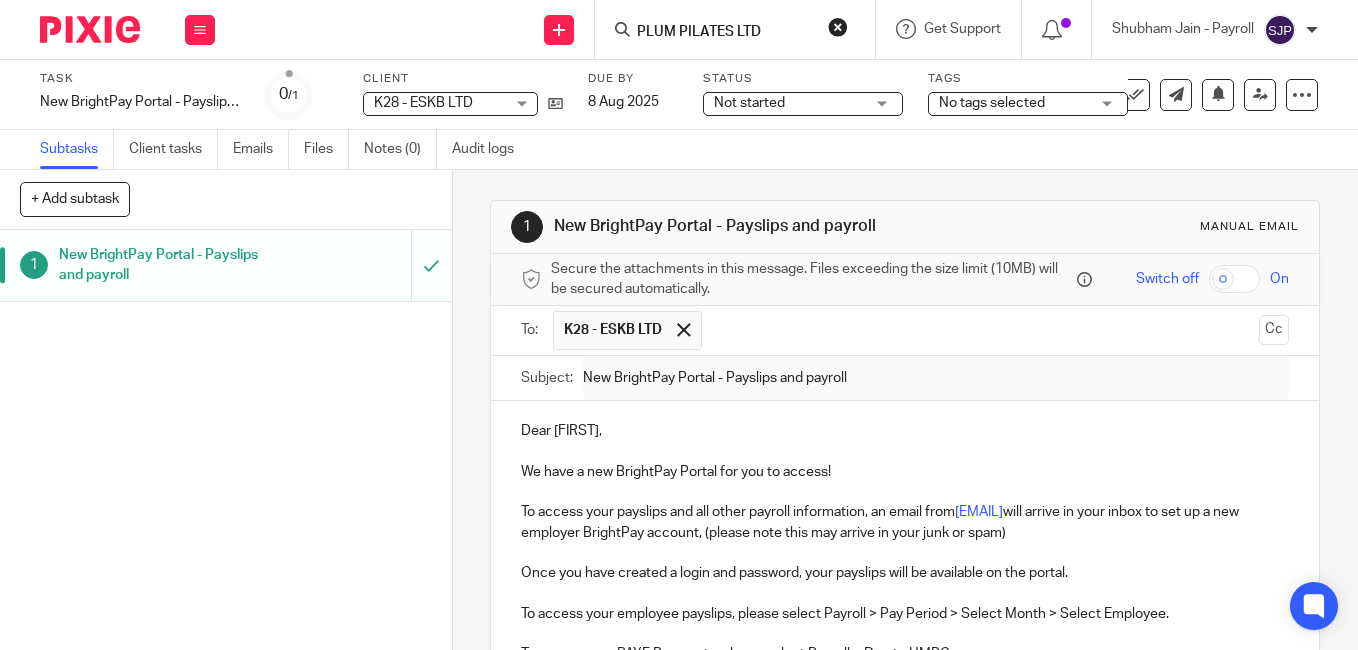 type on "PLUM PILATES LTD" 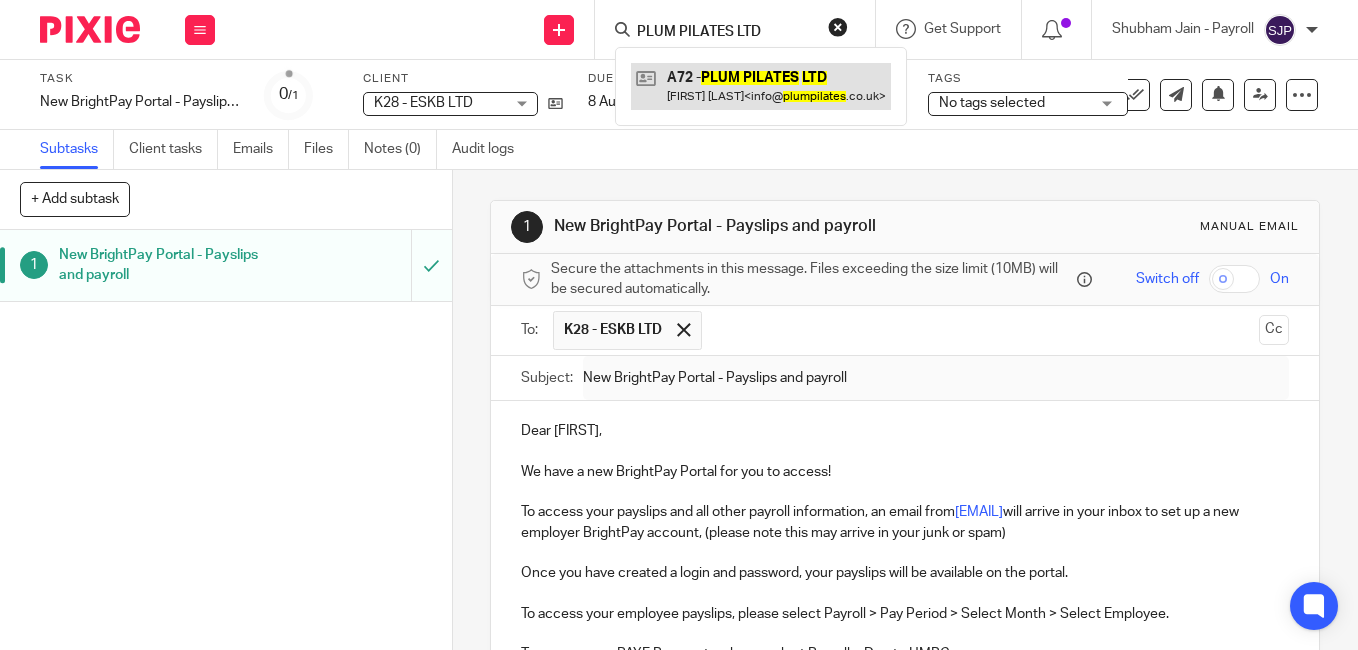 click at bounding box center [761, 86] 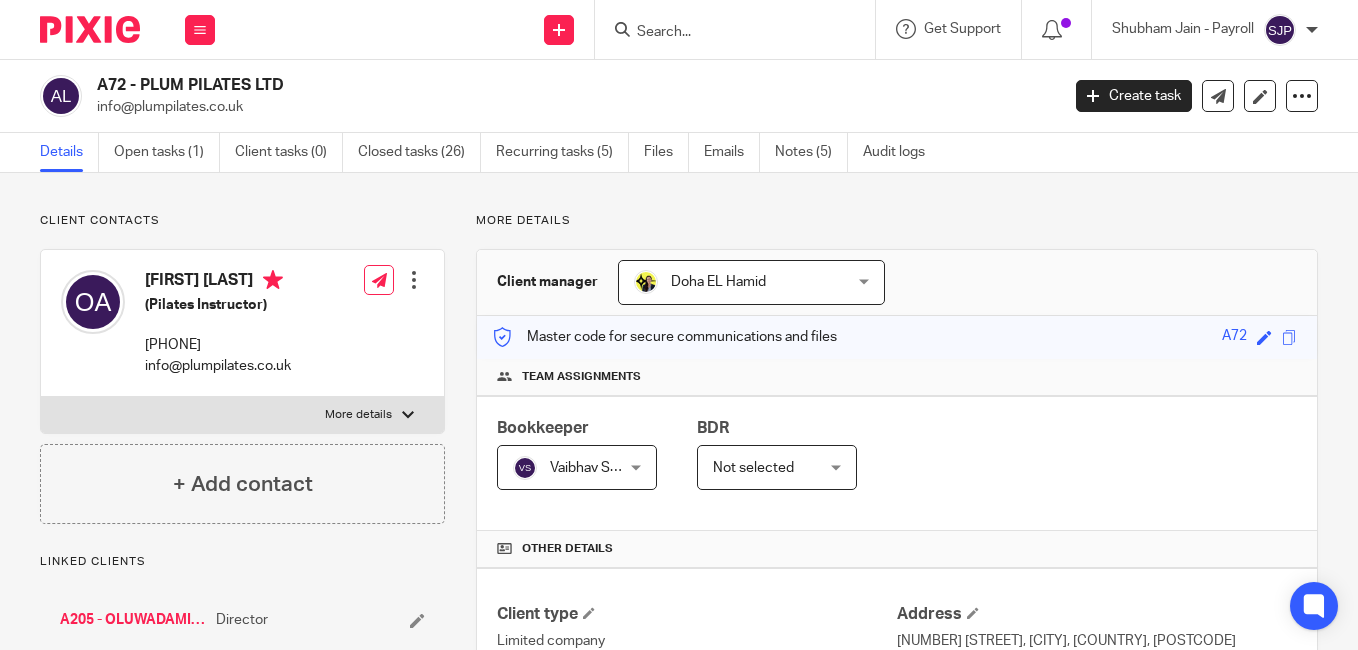 scroll, scrollTop: 0, scrollLeft: 0, axis: both 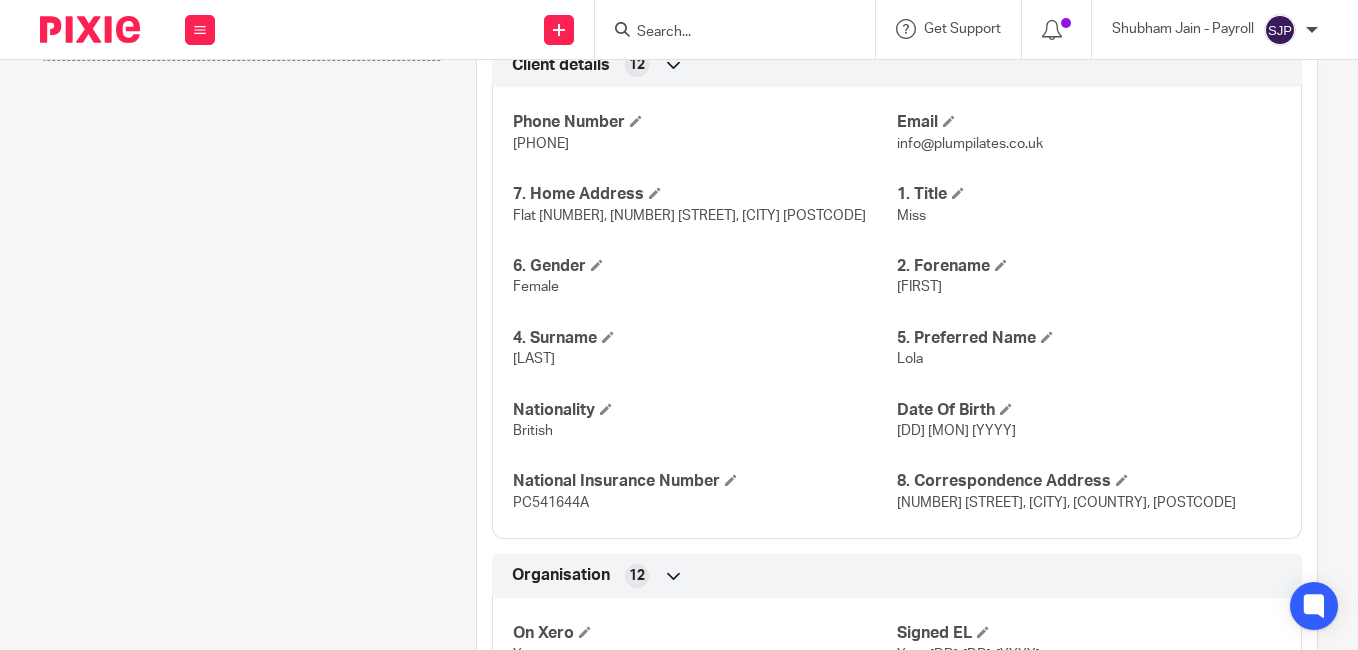 drag, startPoint x: 992, startPoint y: 295, endPoint x: 889, endPoint y: 289, distance: 103.17461 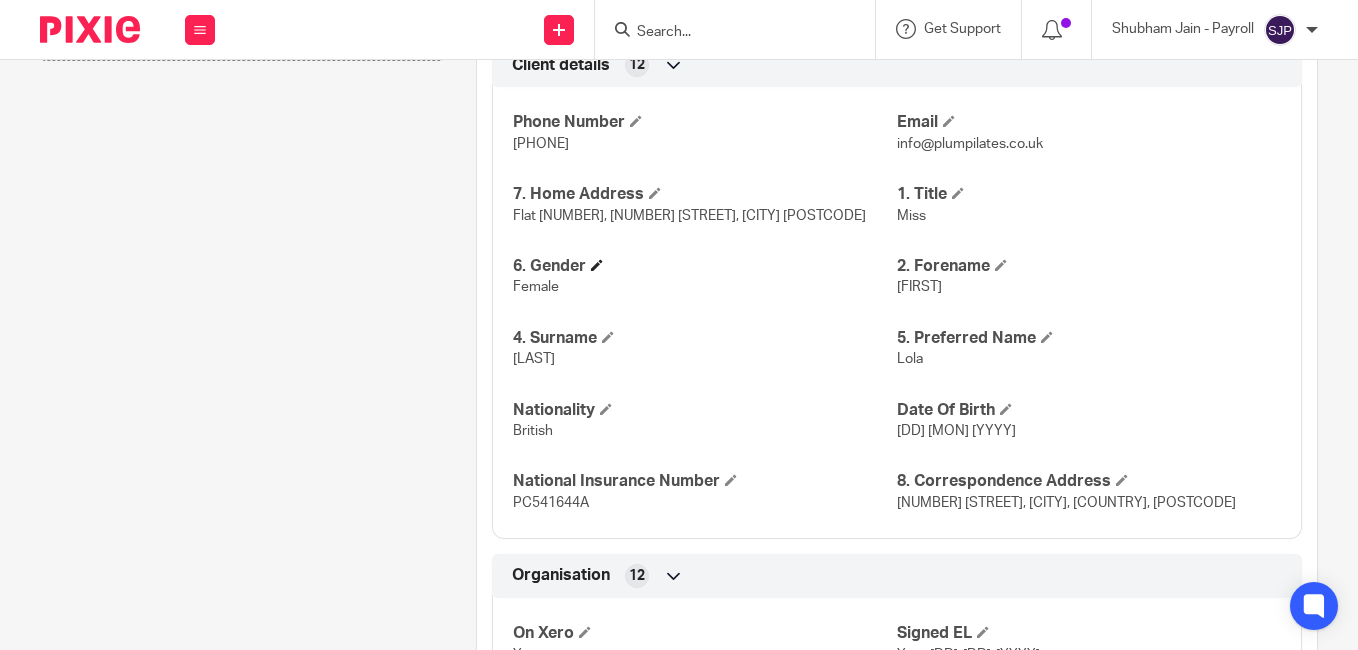 copy on "Oluwadamilola" 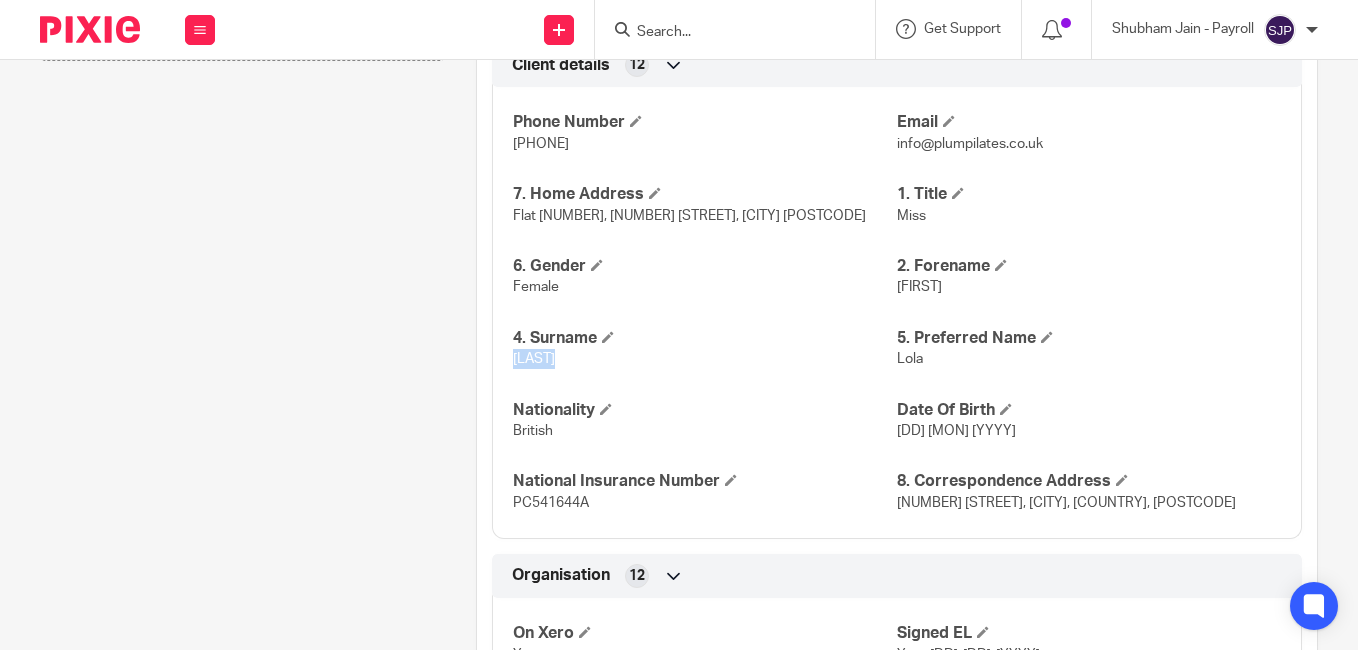 drag, startPoint x: 563, startPoint y: 370, endPoint x: 507, endPoint y: 365, distance: 56.22277 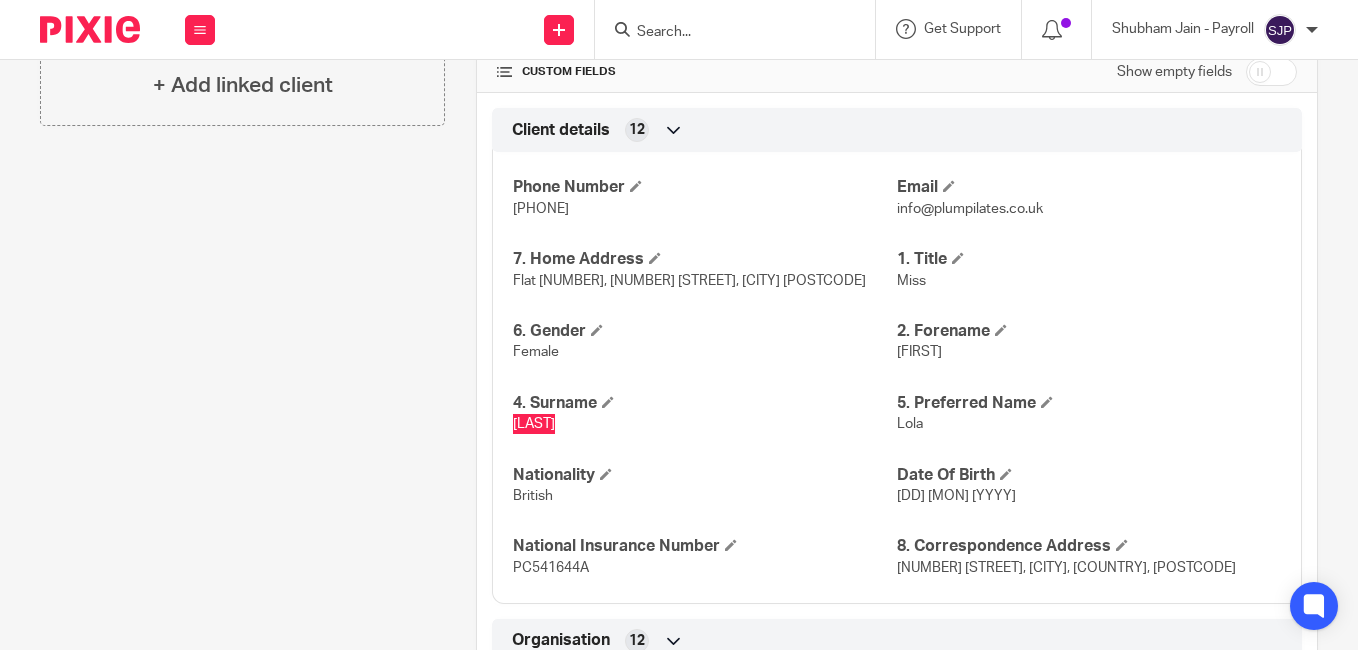 scroll, scrollTop: 600, scrollLeft: 0, axis: vertical 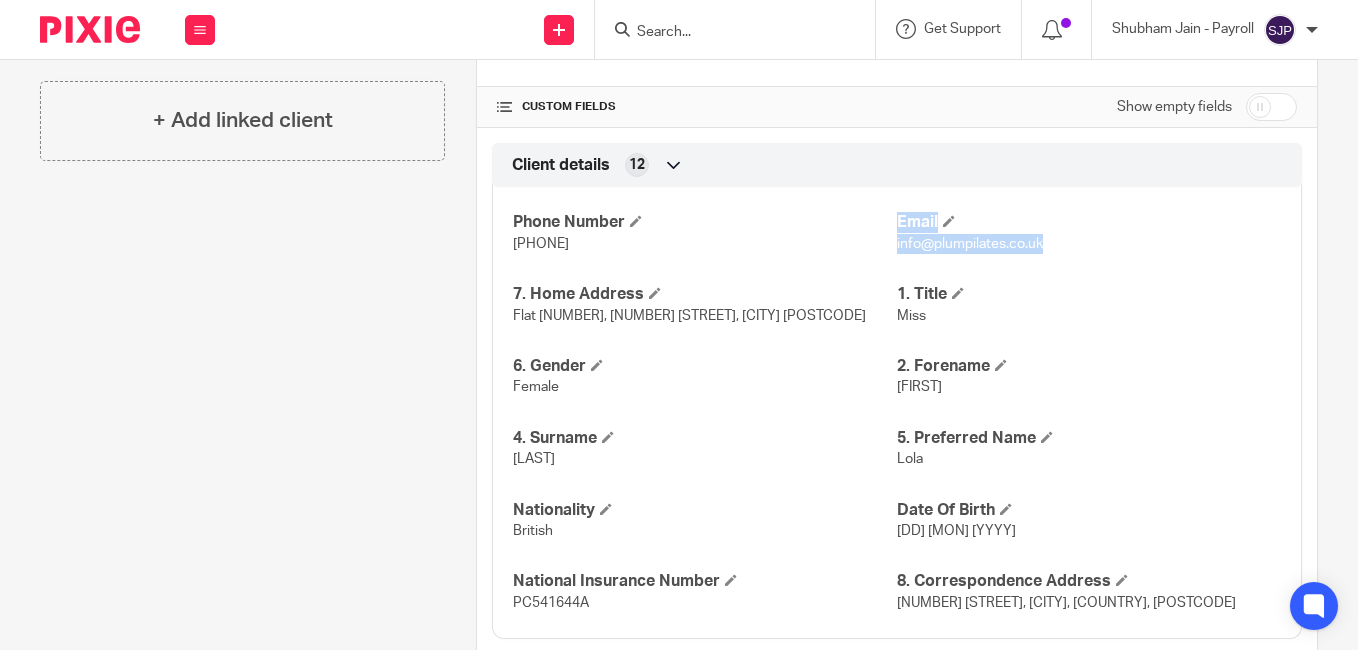 drag, startPoint x: 1063, startPoint y: 247, endPoint x: 886, endPoint y: 255, distance: 177.1807 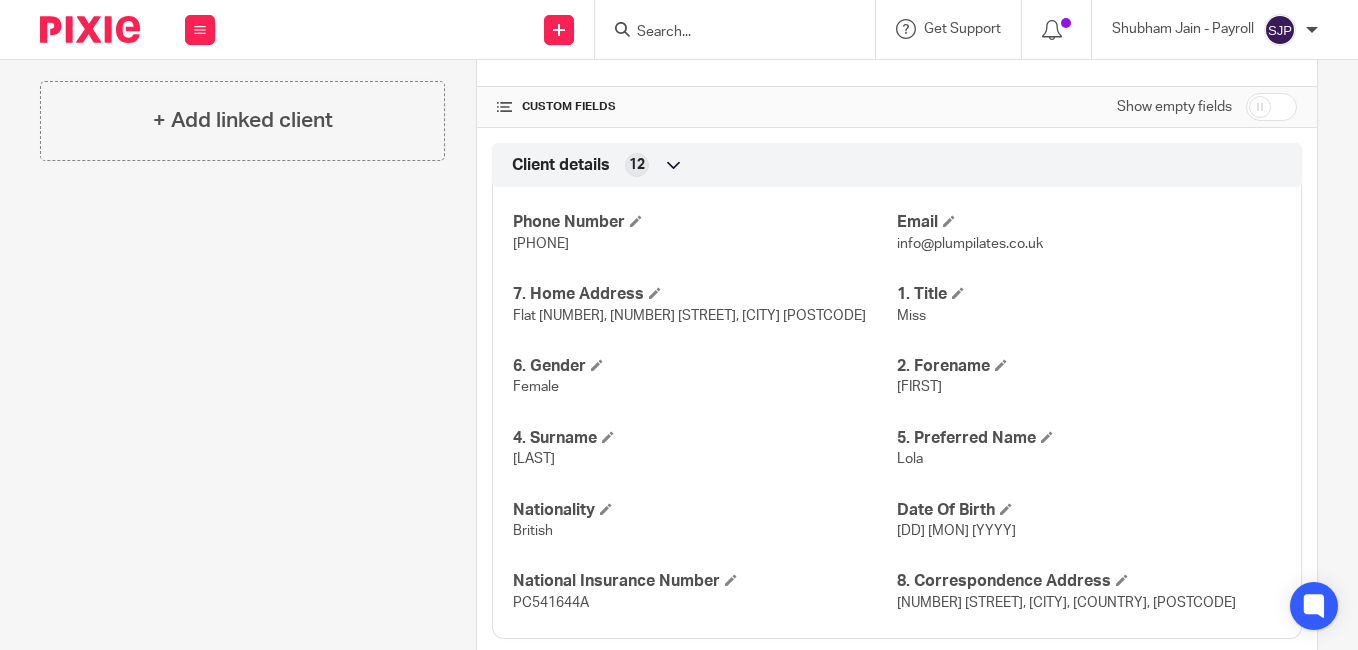drag, startPoint x: 886, startPoint y: 255, endPoint x: 976, endPoint y: 273, distance: 91.78235 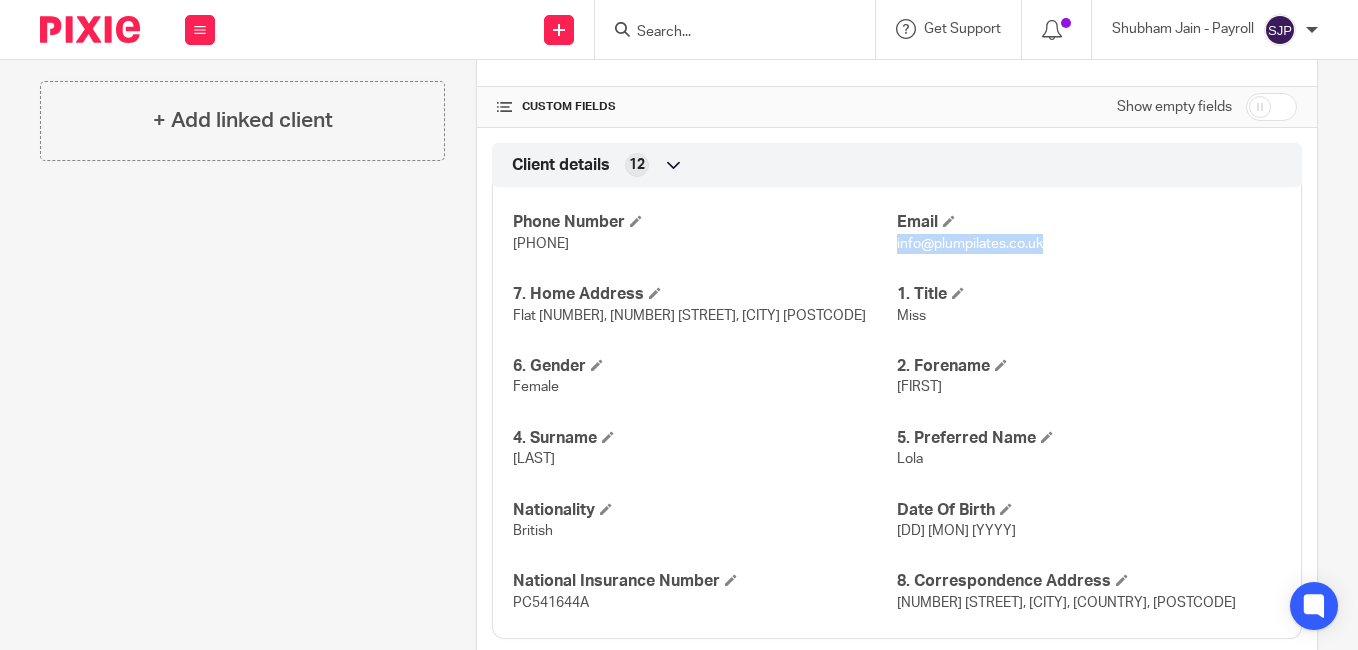 drag, startPoint x: 1040, startPoint y: 256, endPoint x: 887, endPoint y: 253, distance: 153.0294 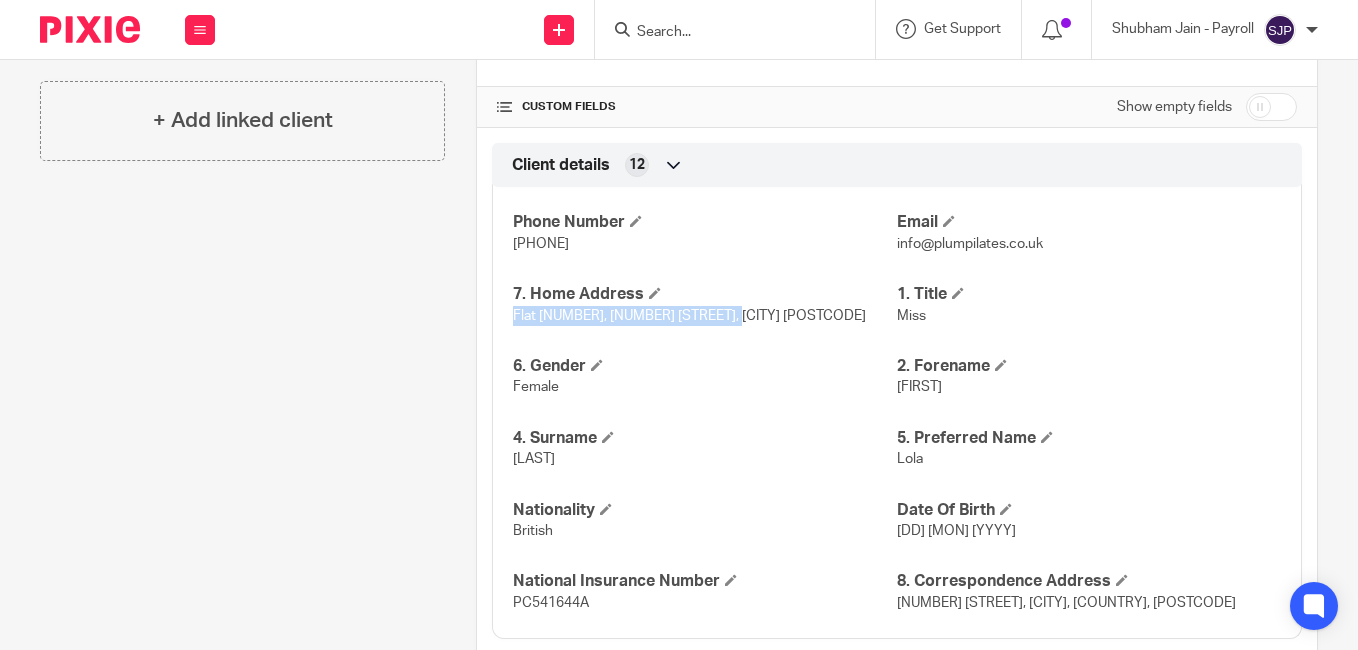 drag, startPoint x: 502, startPoint y: 321, endPoint x: 730, endPoint y: 324, distance: 228.01973 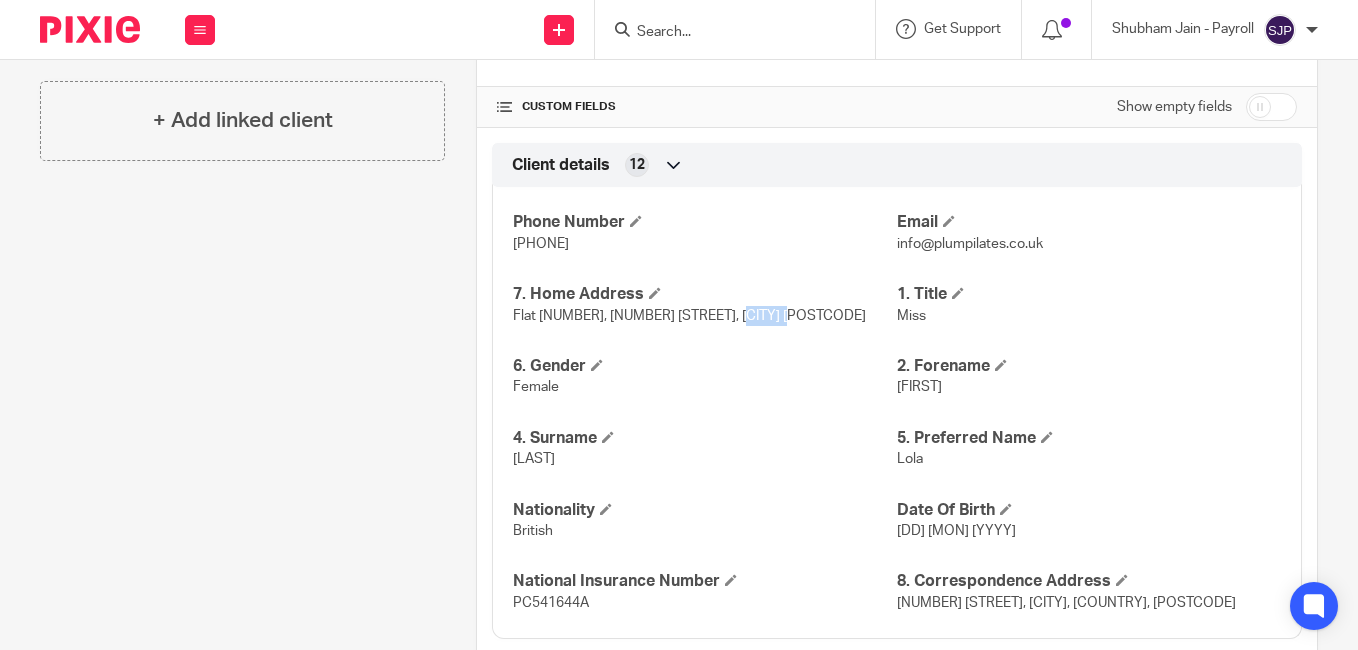 drag, startPoint x: 801, startPoint y: 322, endPoint x: 737, endPoint y: 320, distance: 64.03124 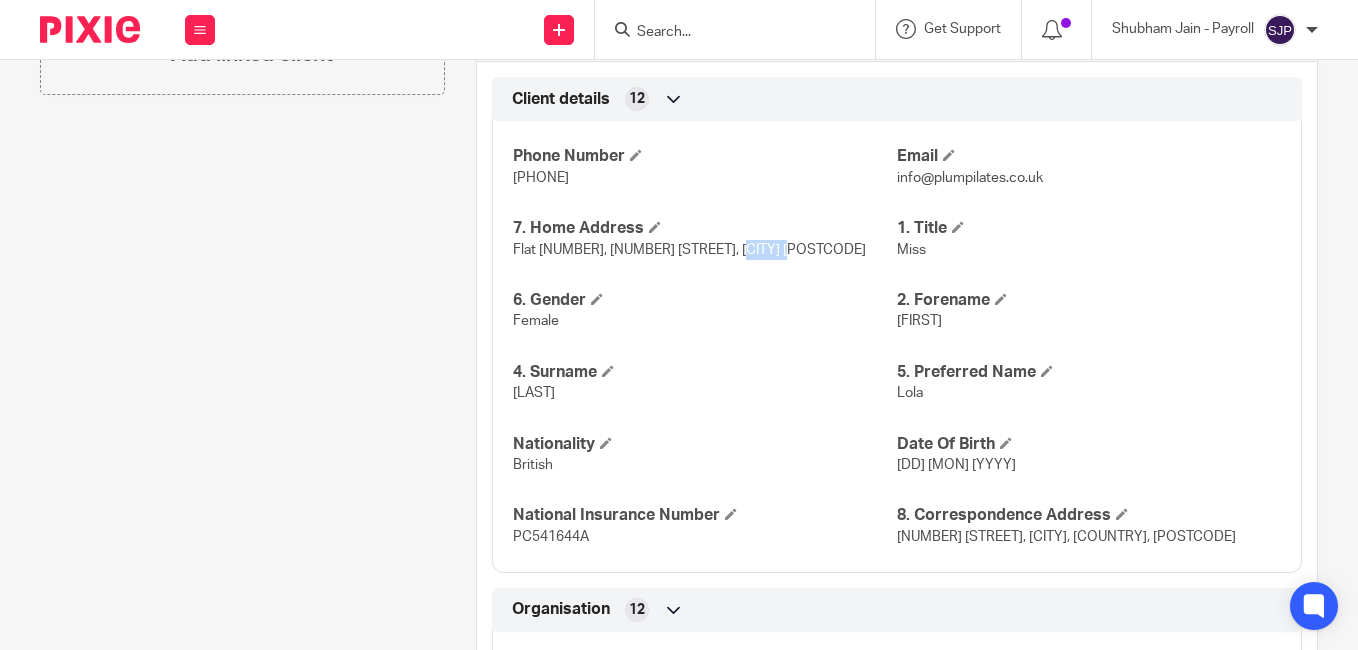scroll, scrollTop: 700, scrollLeft: 0, axis: vertical 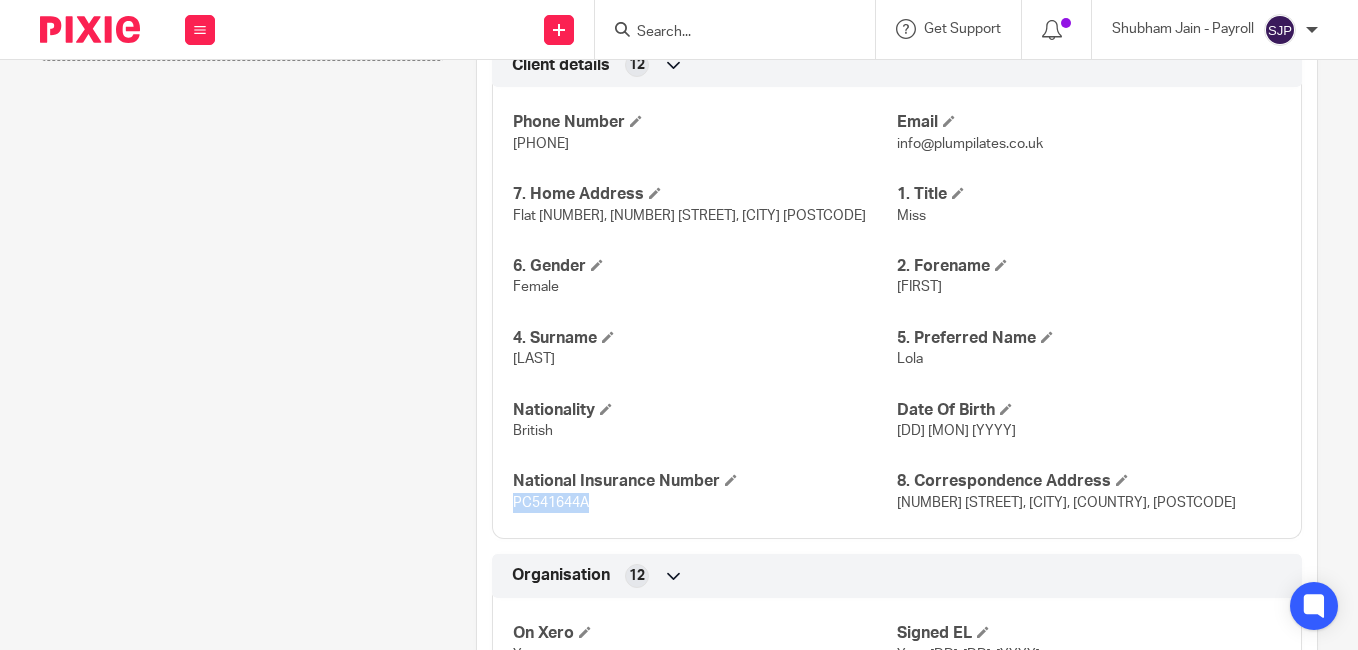 drag, startPoint x: 591, startPoint y: 514, endPoint x: 509, endPoint y: 511, distance: 82.05486 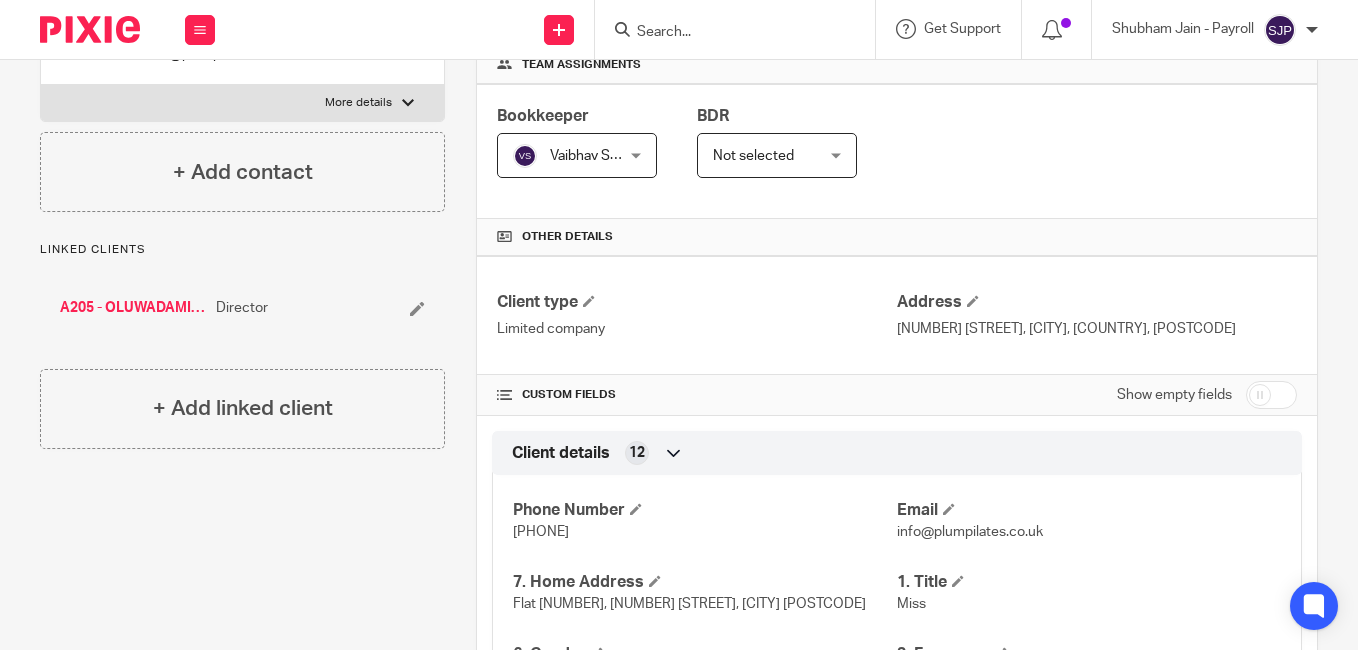 scroll, scrollTop: 100, scrollLeft: 0, axis: vertical 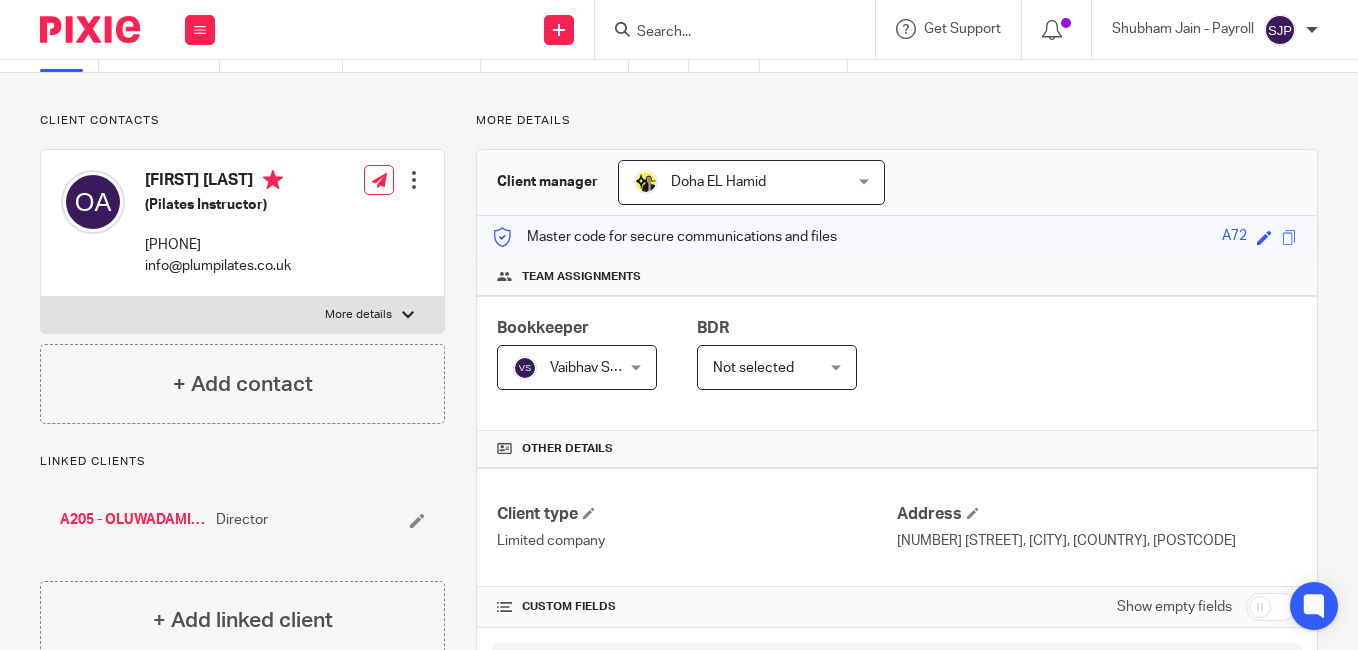 drag, startPoint x: 141, startPoint y: 186, endPoint x: 318, endPoint y: 184, distance: 177.01129 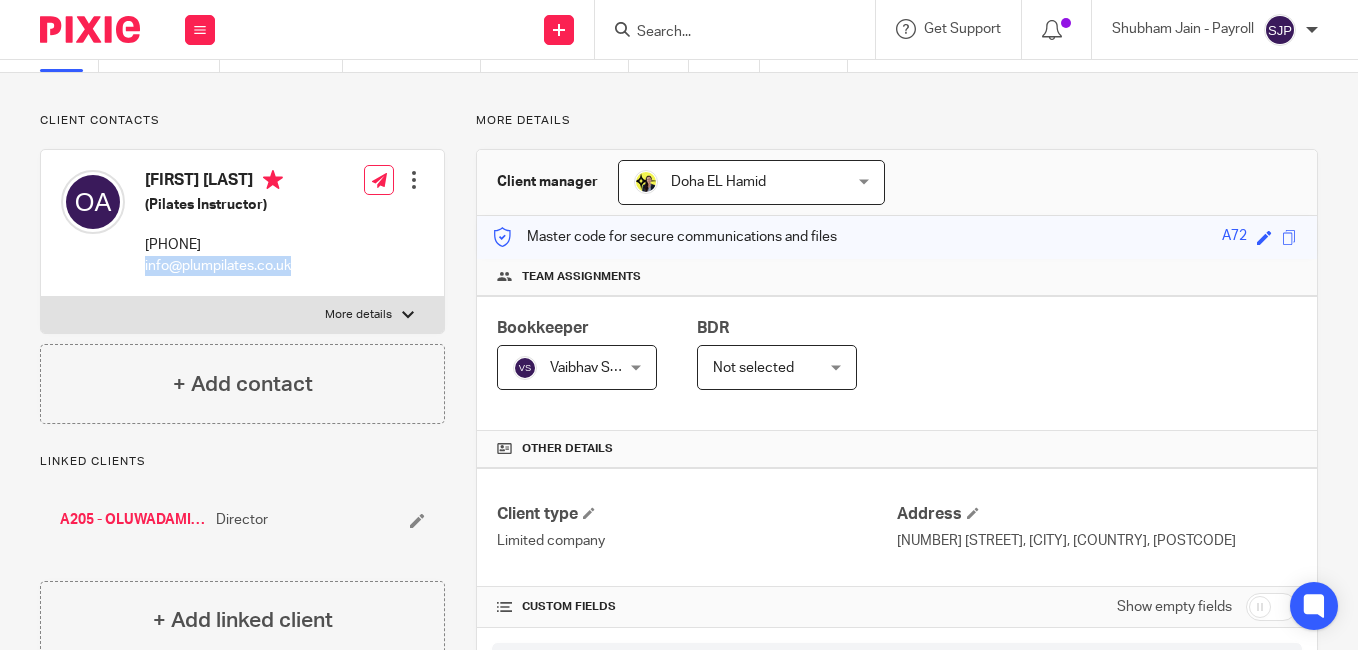 drag, startPoint x: 313, startPoint y: 277, endPoint x: 146, endPoint y: 280, distance: 167.02695 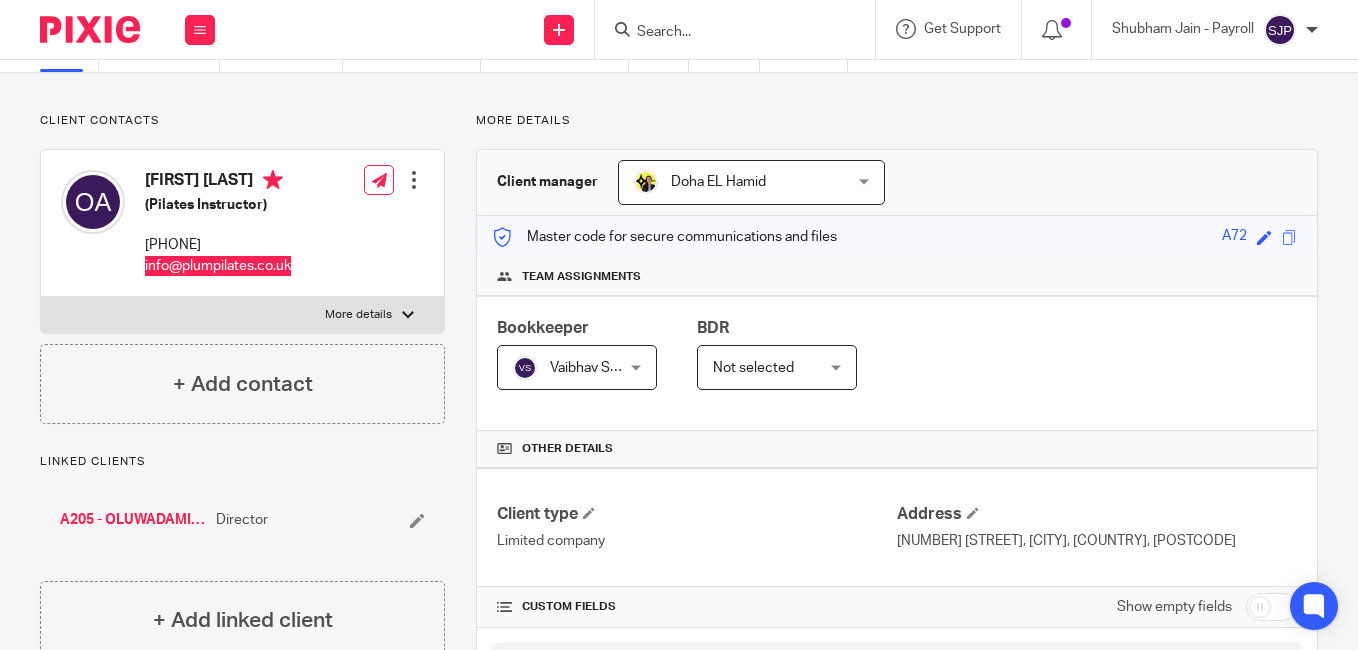 scroll, scrollTop: 0, scrollLeft: 0, axis: both 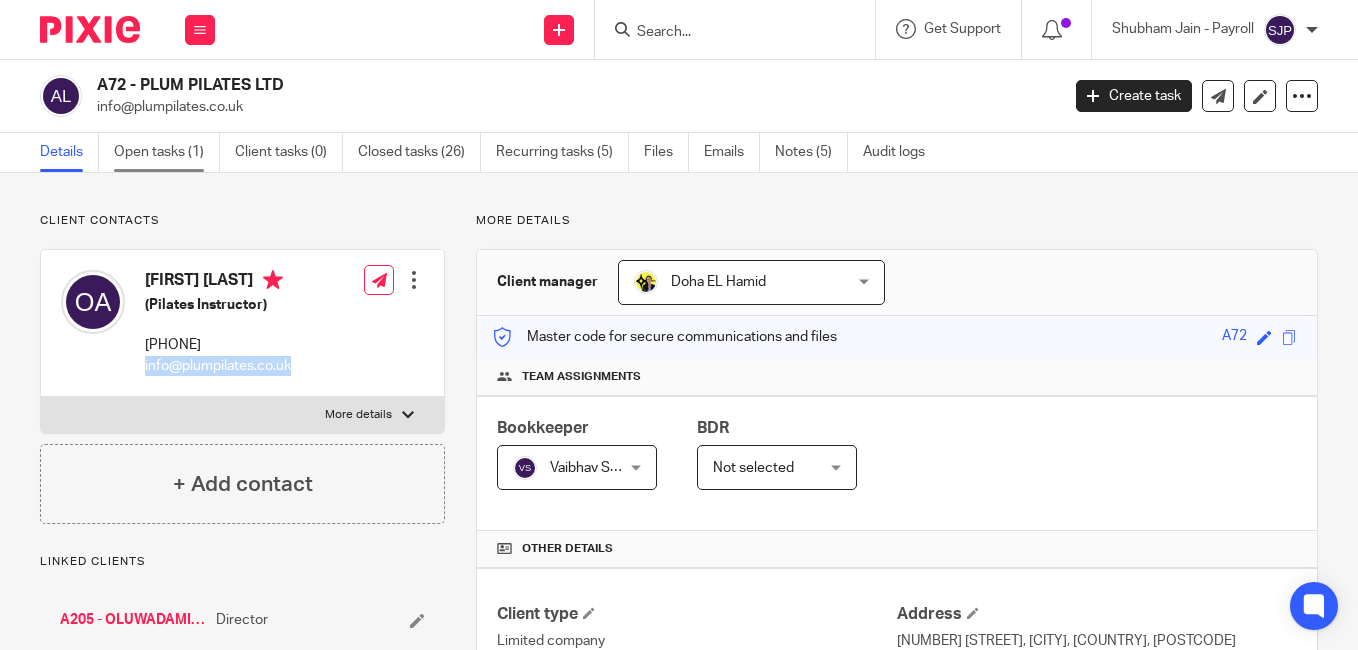 click on "Open tasks (1)" at bounding box center [167, 152] 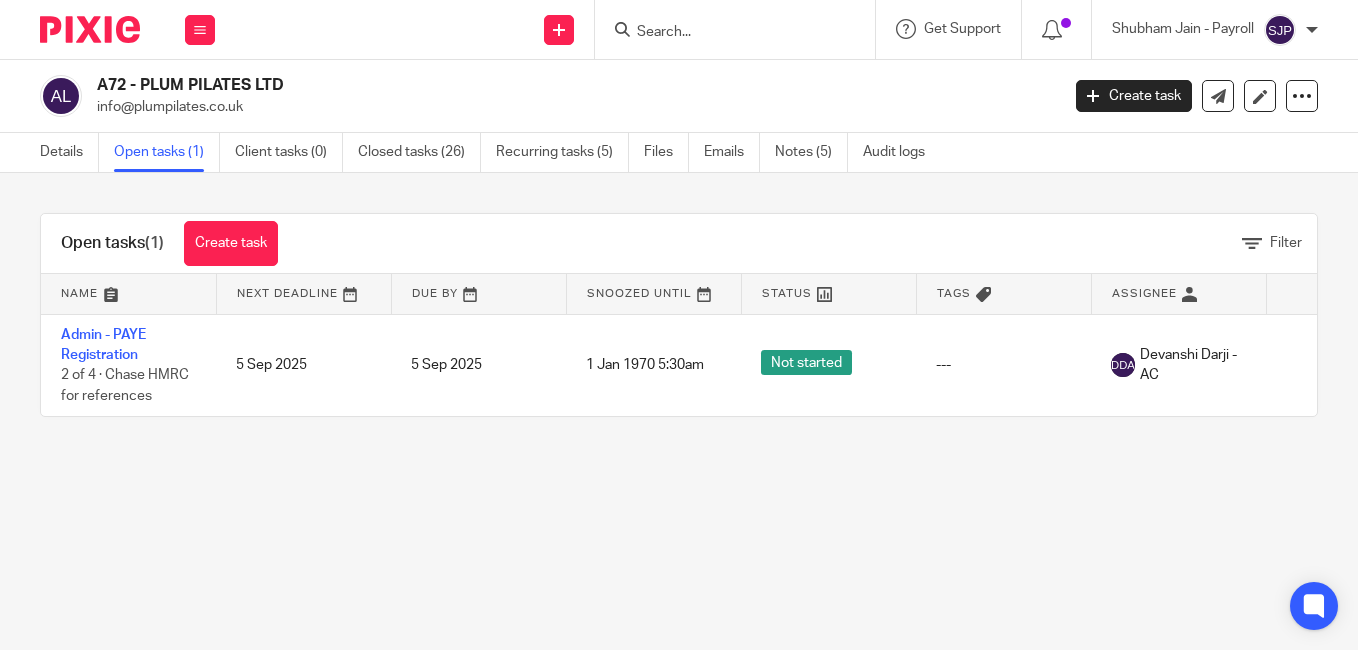 scroll, scrollTop: 0, scrollLeft: 0, axis: both 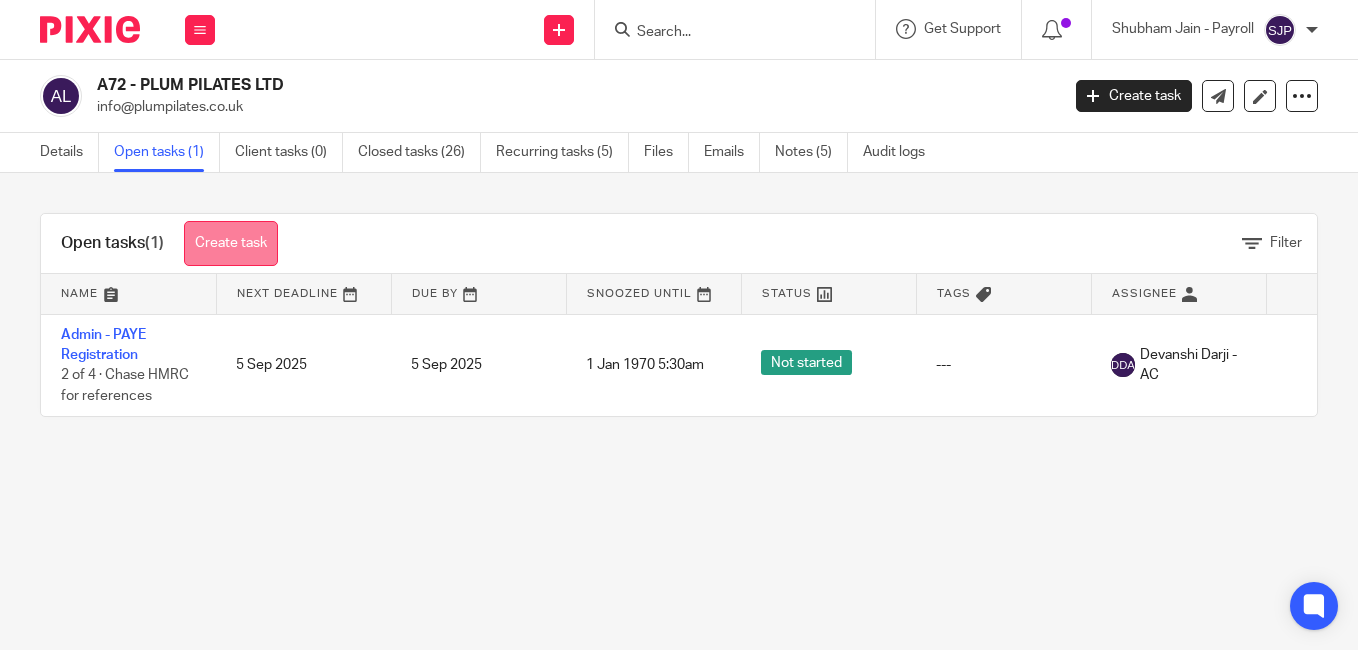 click on "Create task" at bounding box center [231, 243] 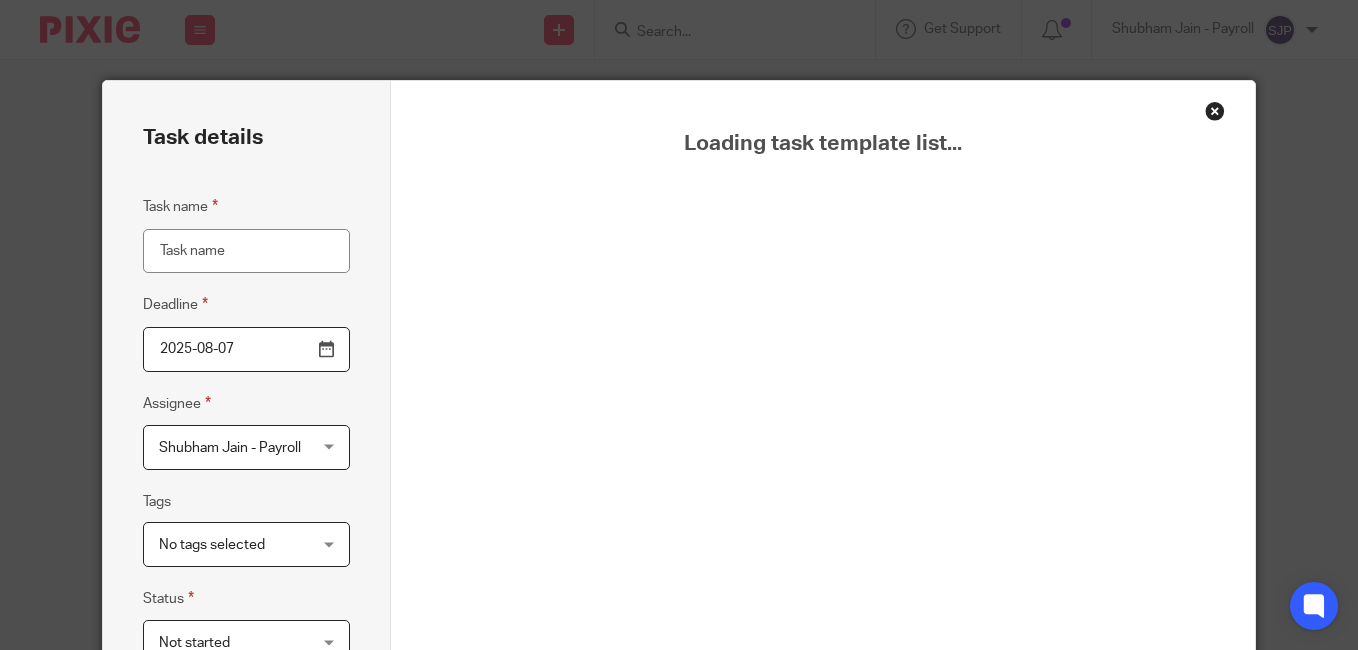 scroll, scrollTop: 0, scrollLeft: 0, axis: both 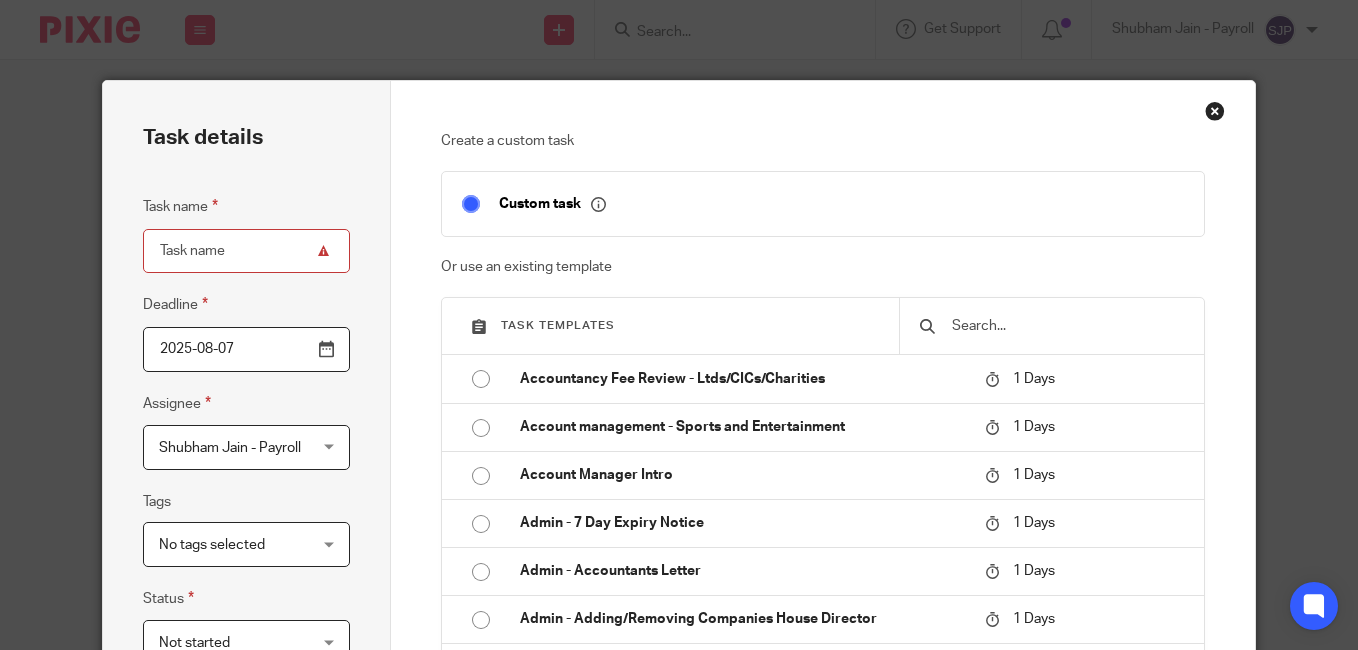 click at bounding box center [1067, 326] 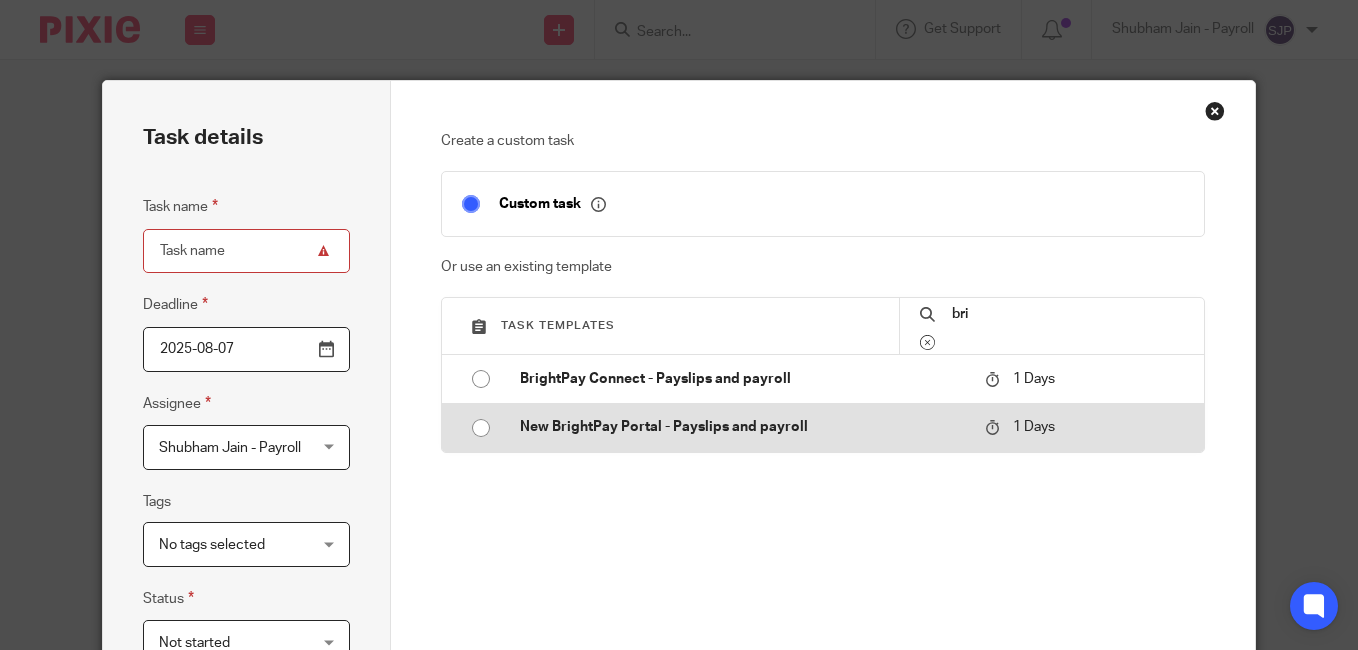 type on "bri" 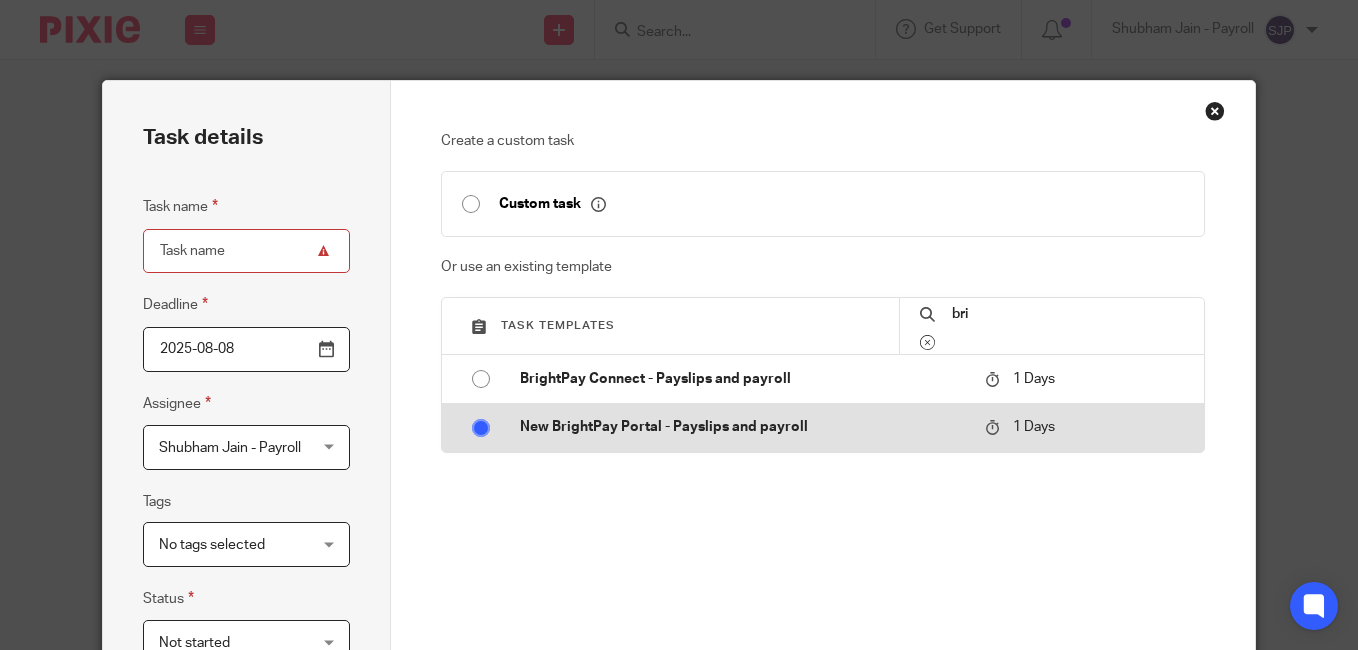type on "New BrightPay Portal - Payslips and payroll" 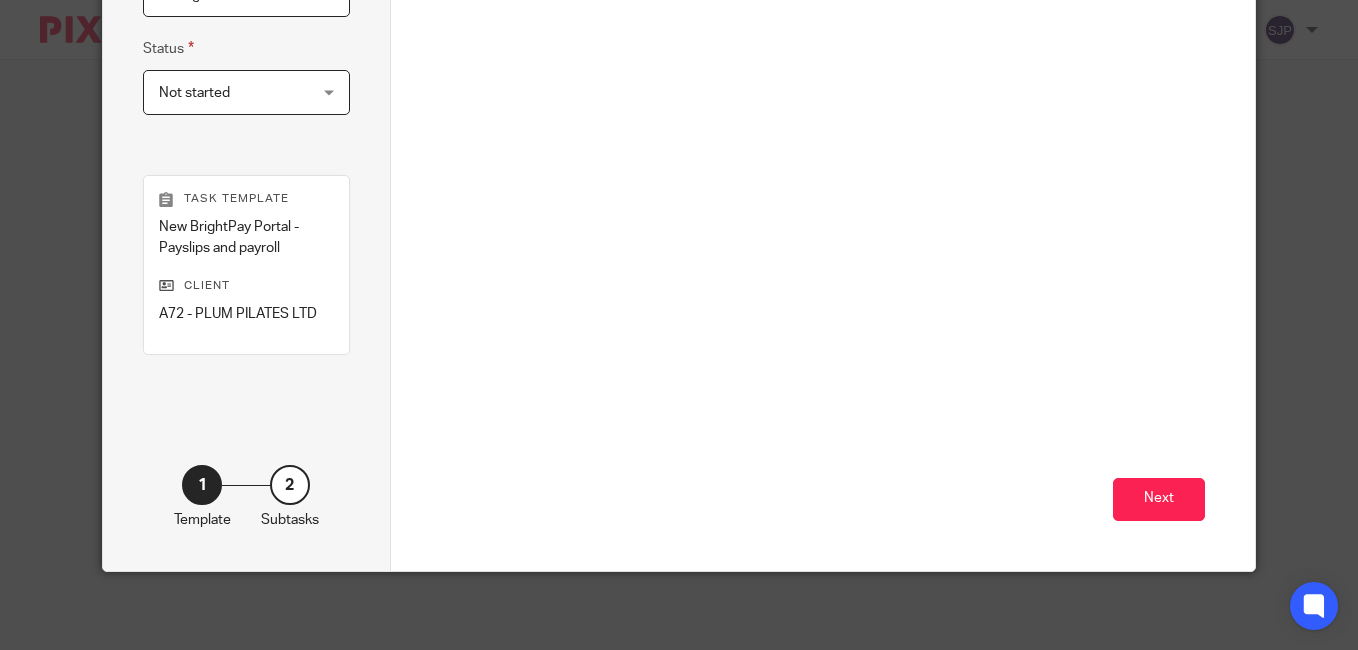scroll, scrollTop: 552, scrollLeft: 0, axis: vertical 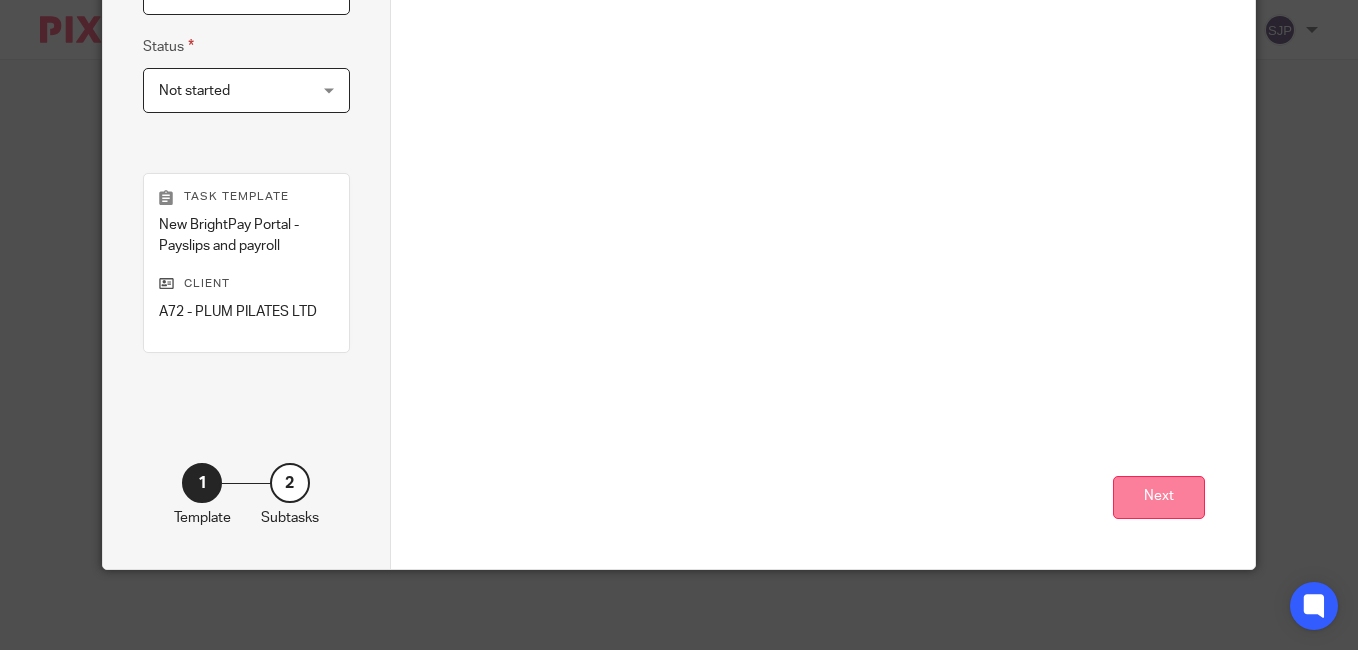 click on "Next" at bounding box center [1159, 497] 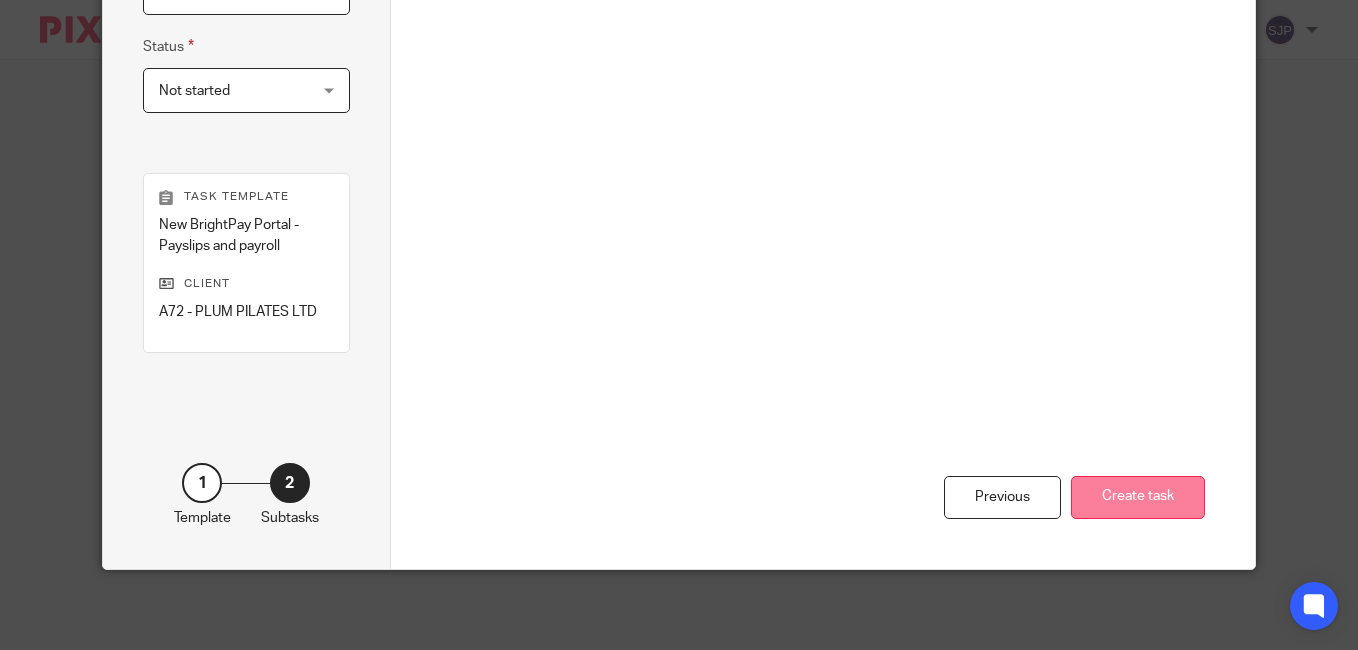 click on "Create task" at bounding box center [1138, 497] 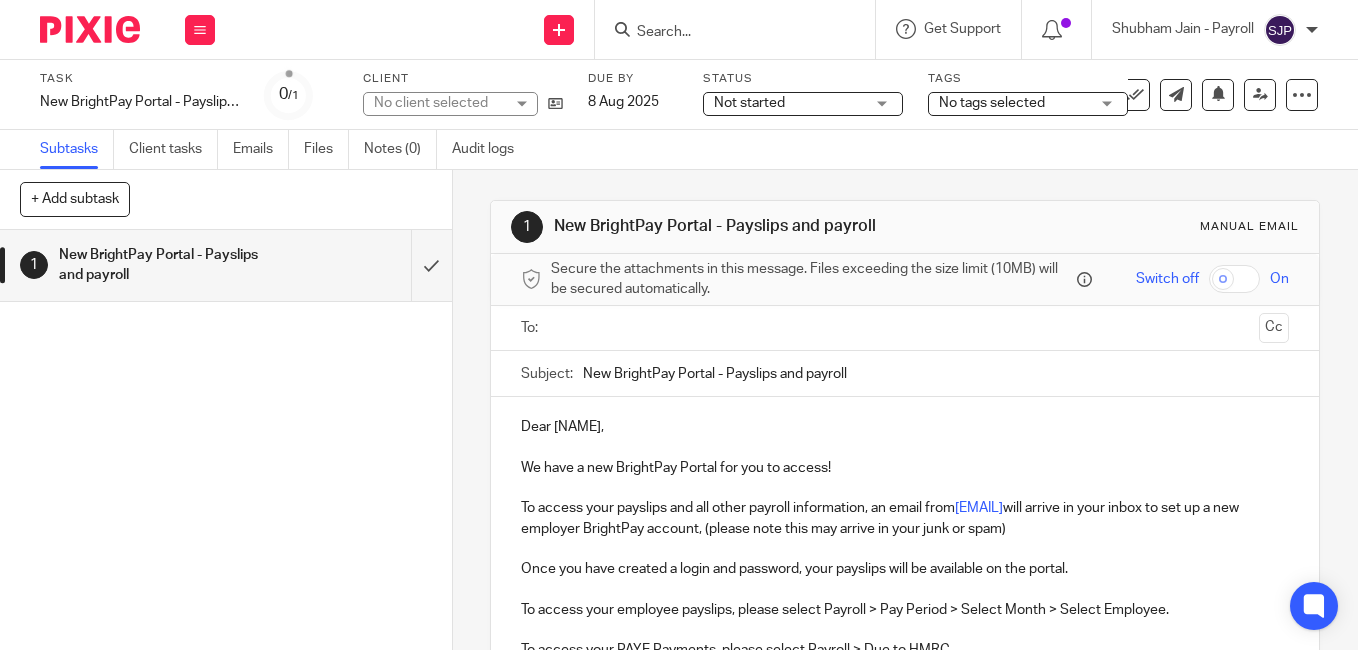 scroll, scrollTop: 0, scrollLeft: 0, axis: both 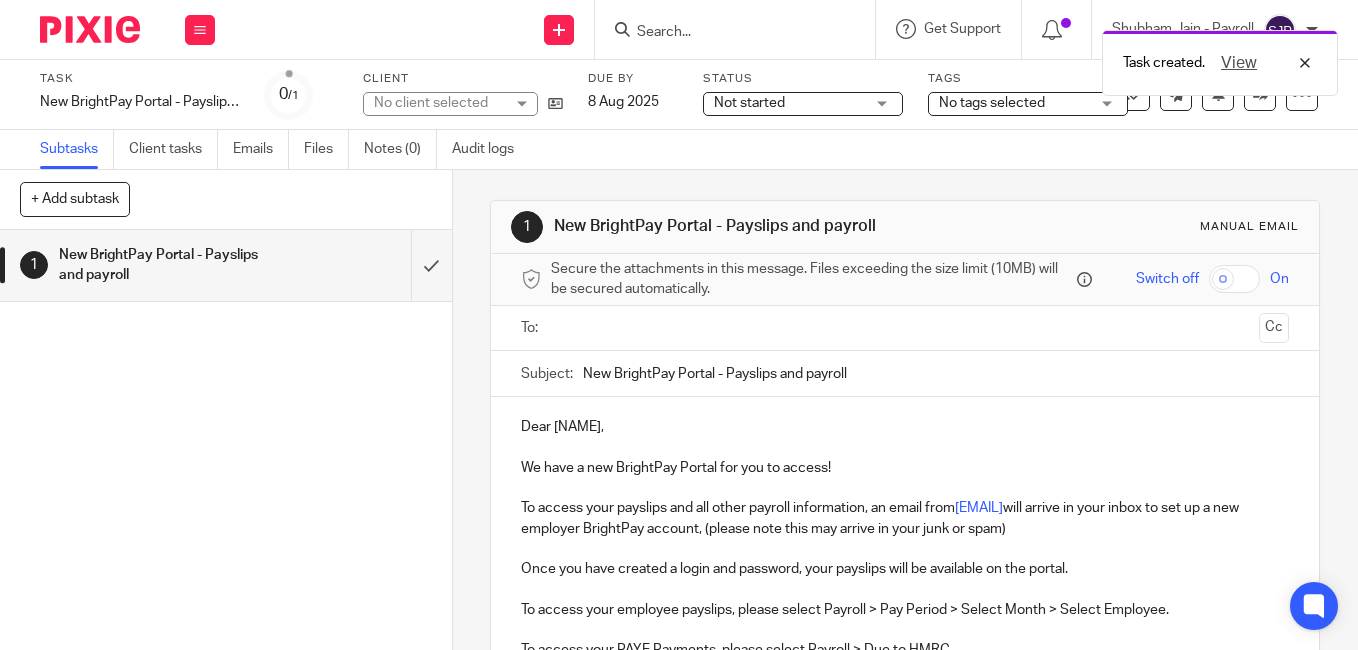 click at bounding box center (904, 328) 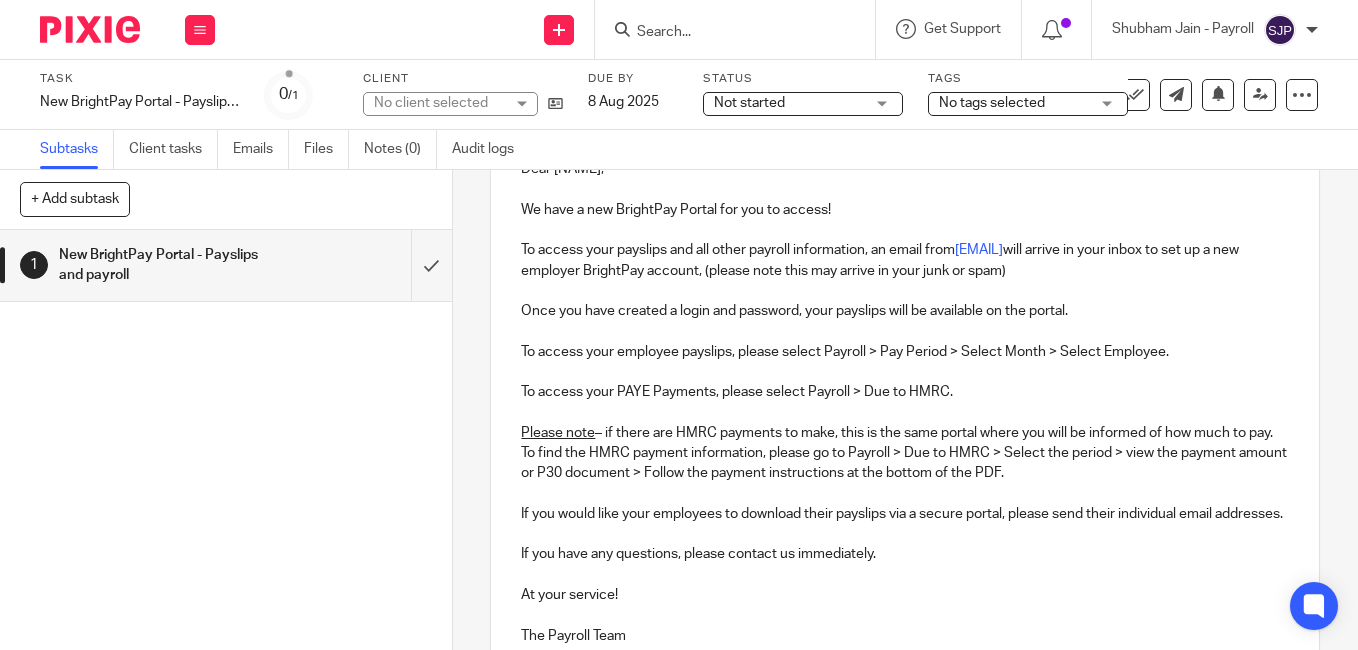 scroll, scrollTop: 472, scrollLeft: 0, axis: vertical 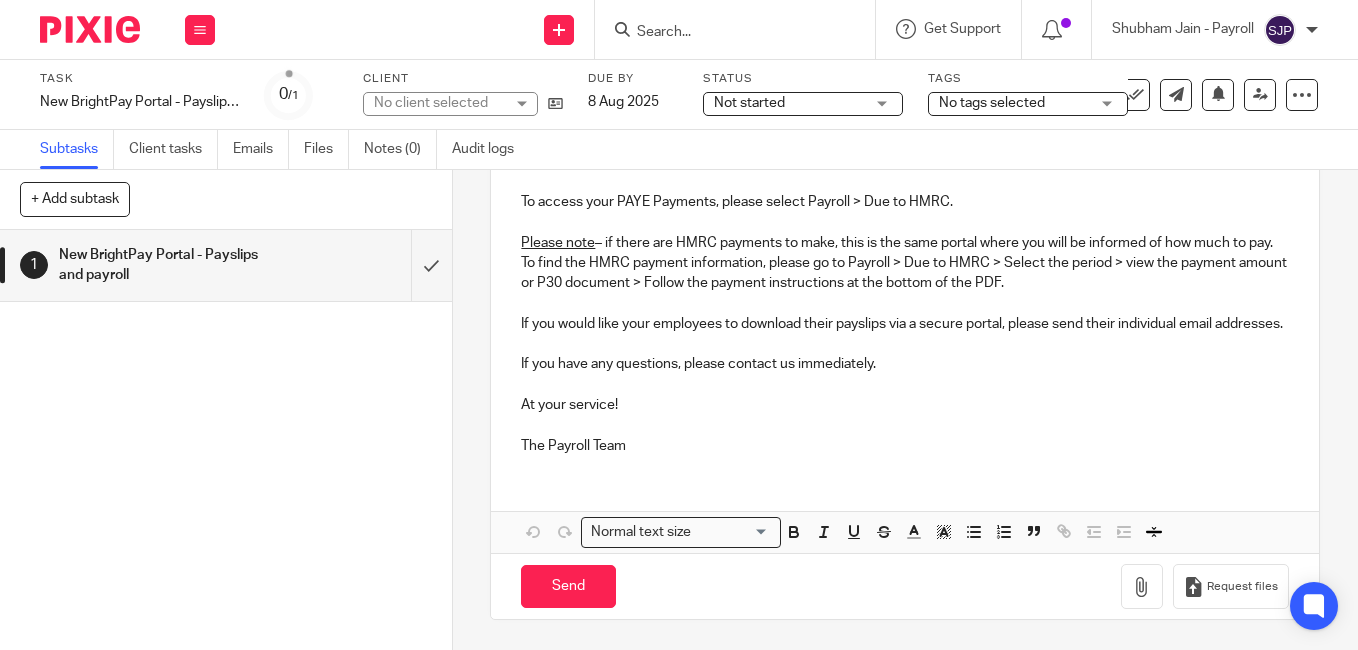 click on "Send" at bounding box center (568, 586) 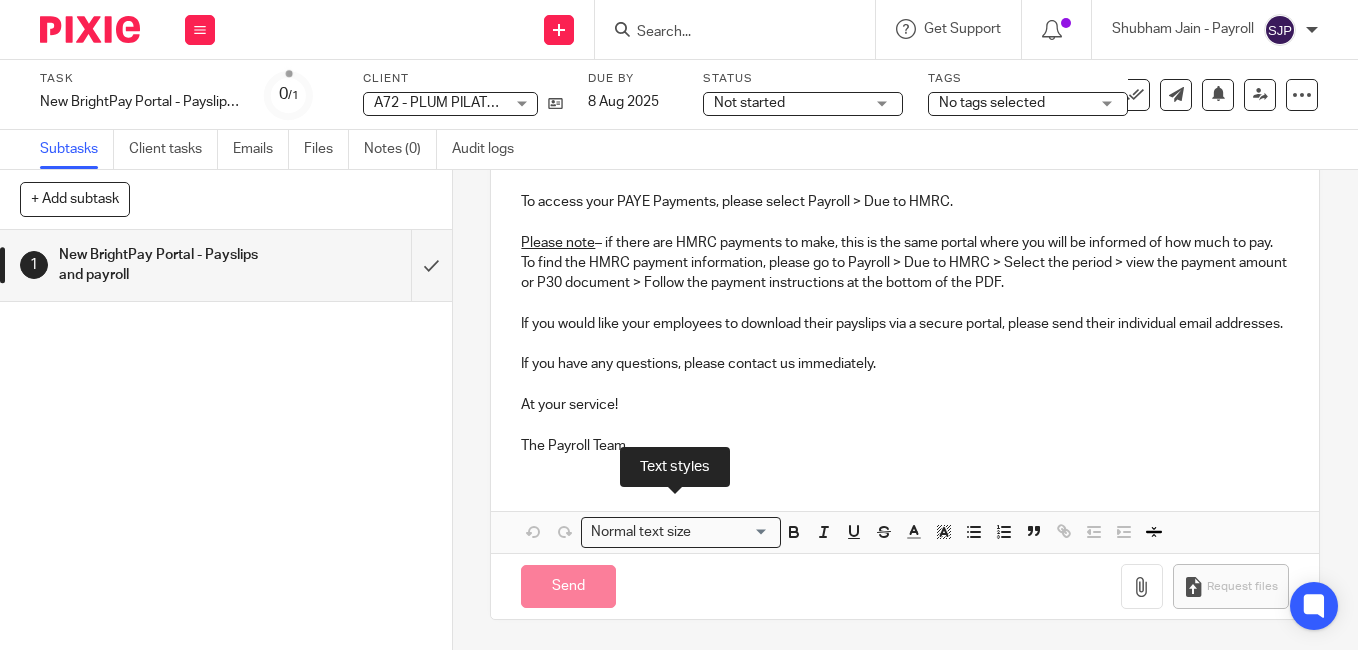 type on "Sent" 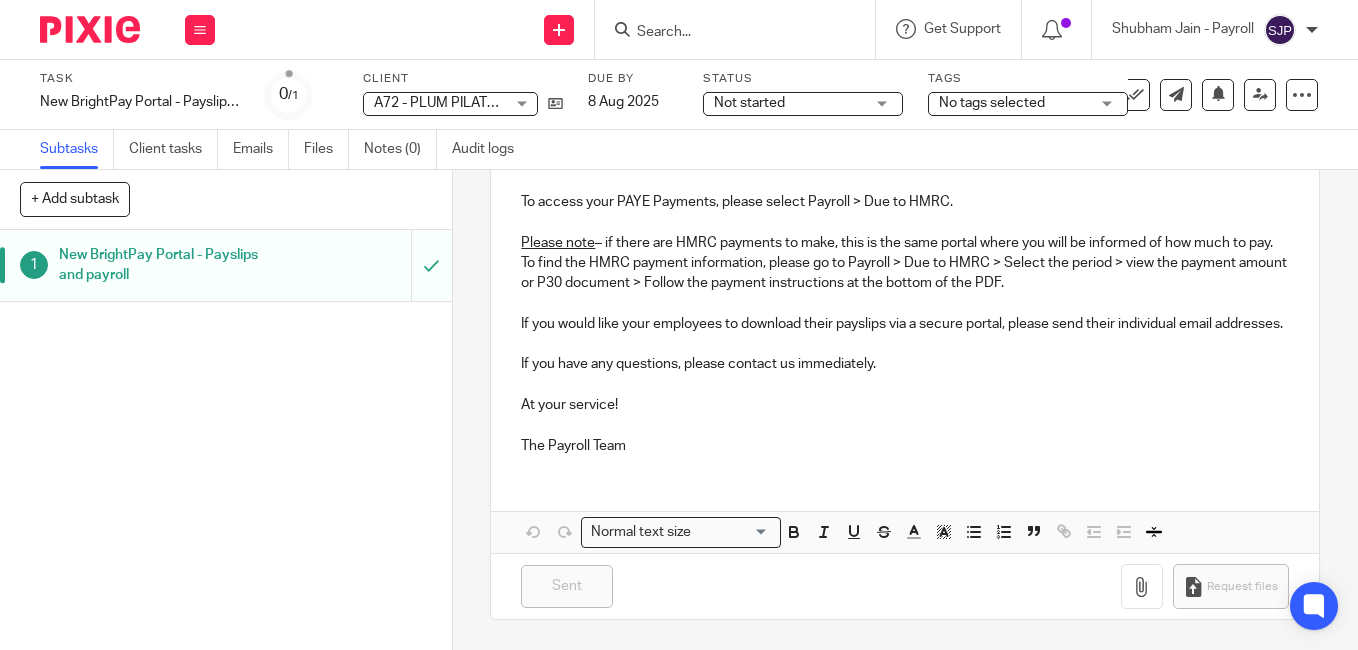 click at bounding box center [725, 33] 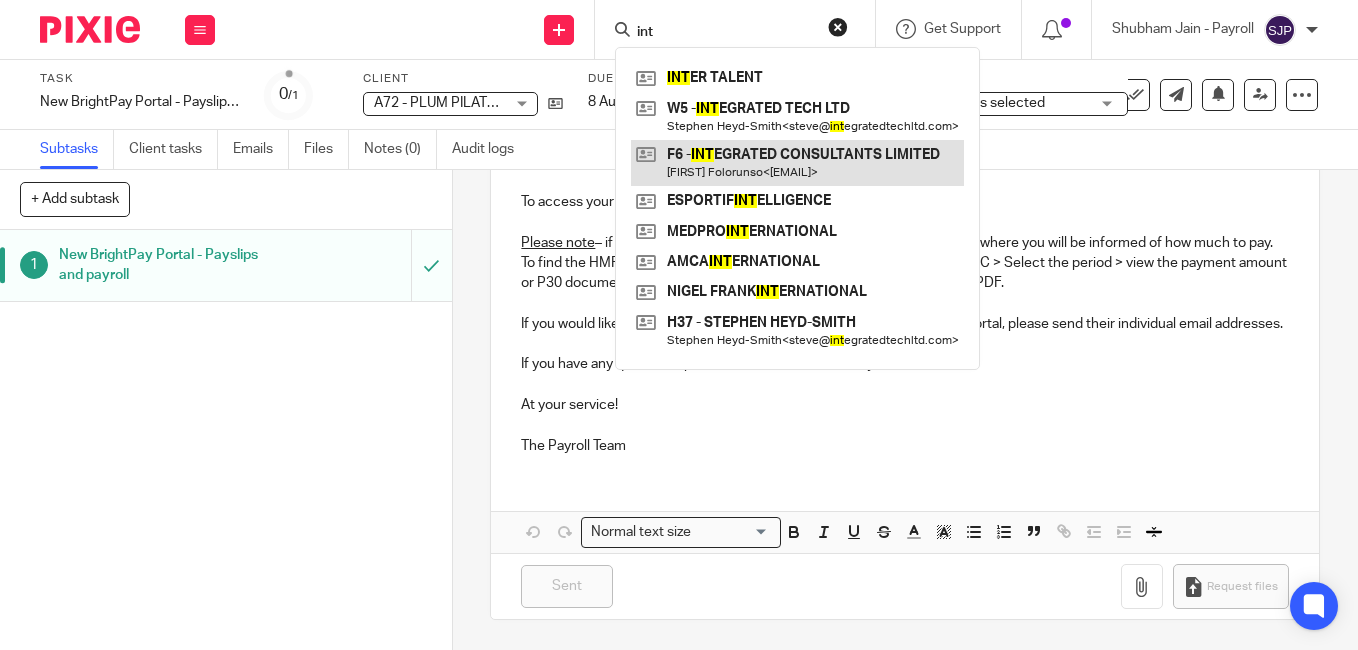 type on "int" 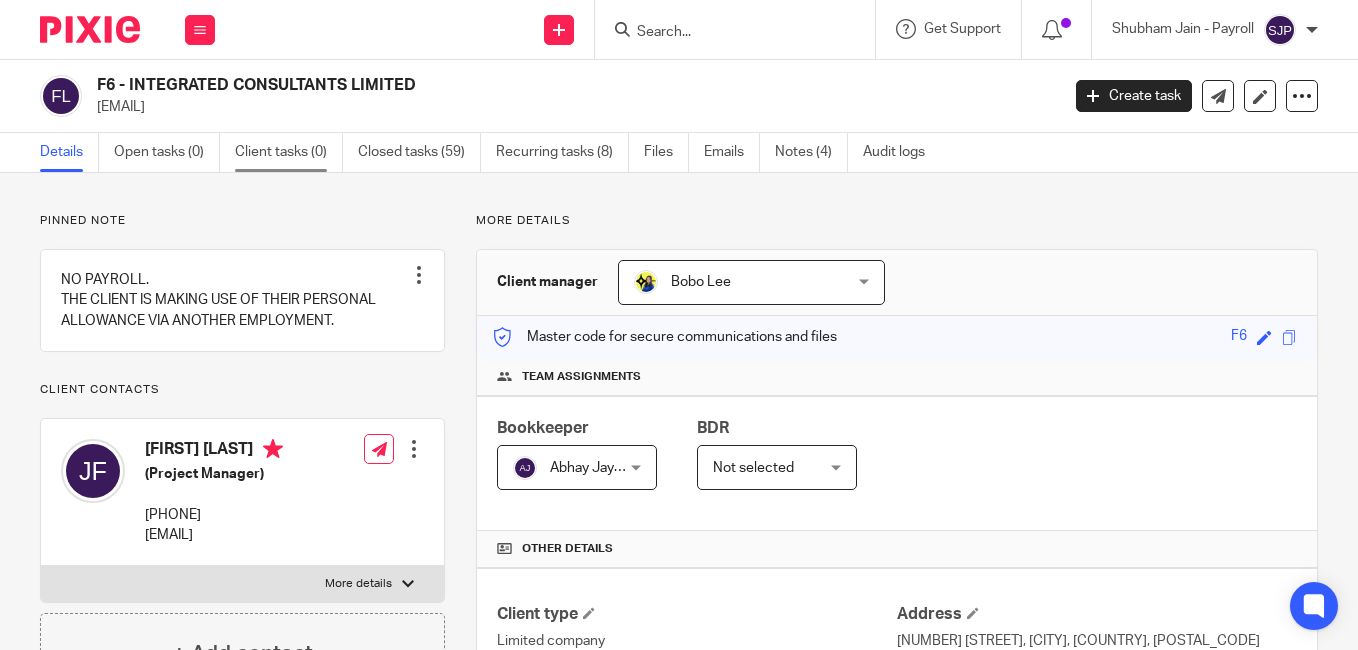 scroll, scrollTop: 0, scrollLeft: 0, axis: both 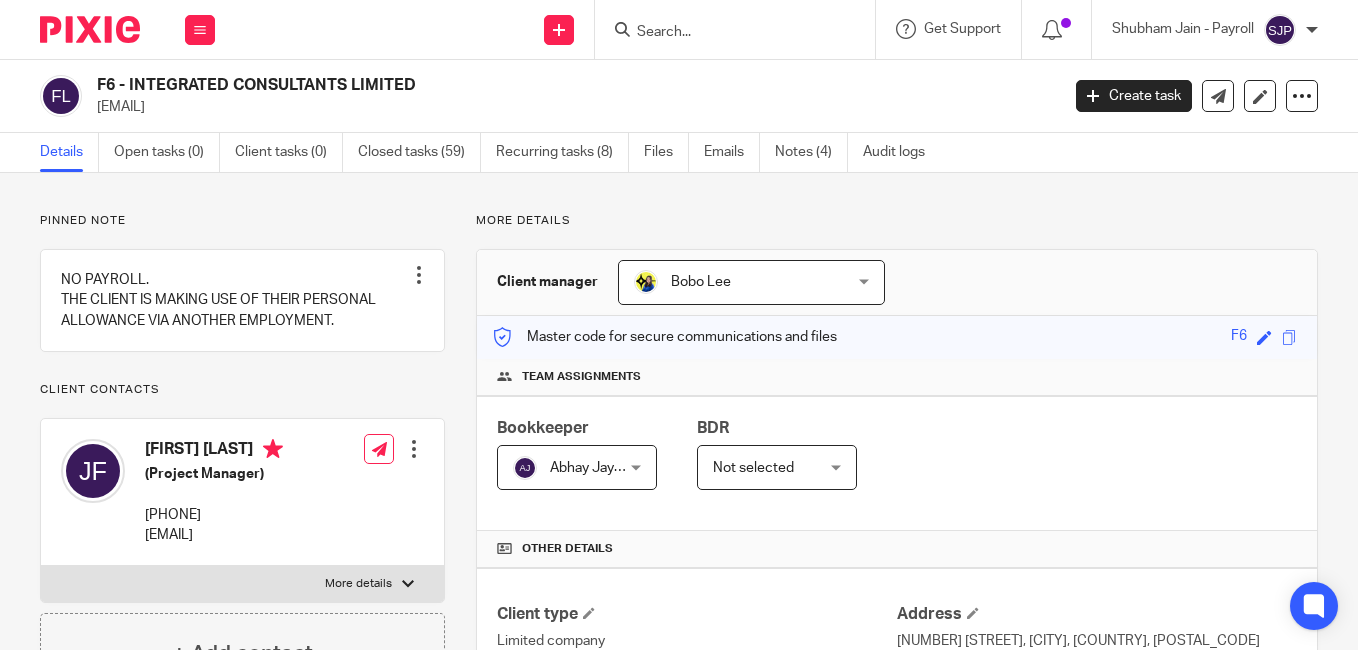 drag, startPoint x: 421, startPoint y: 82, endPoint x: 91, endPoint y: 82, distance: 330 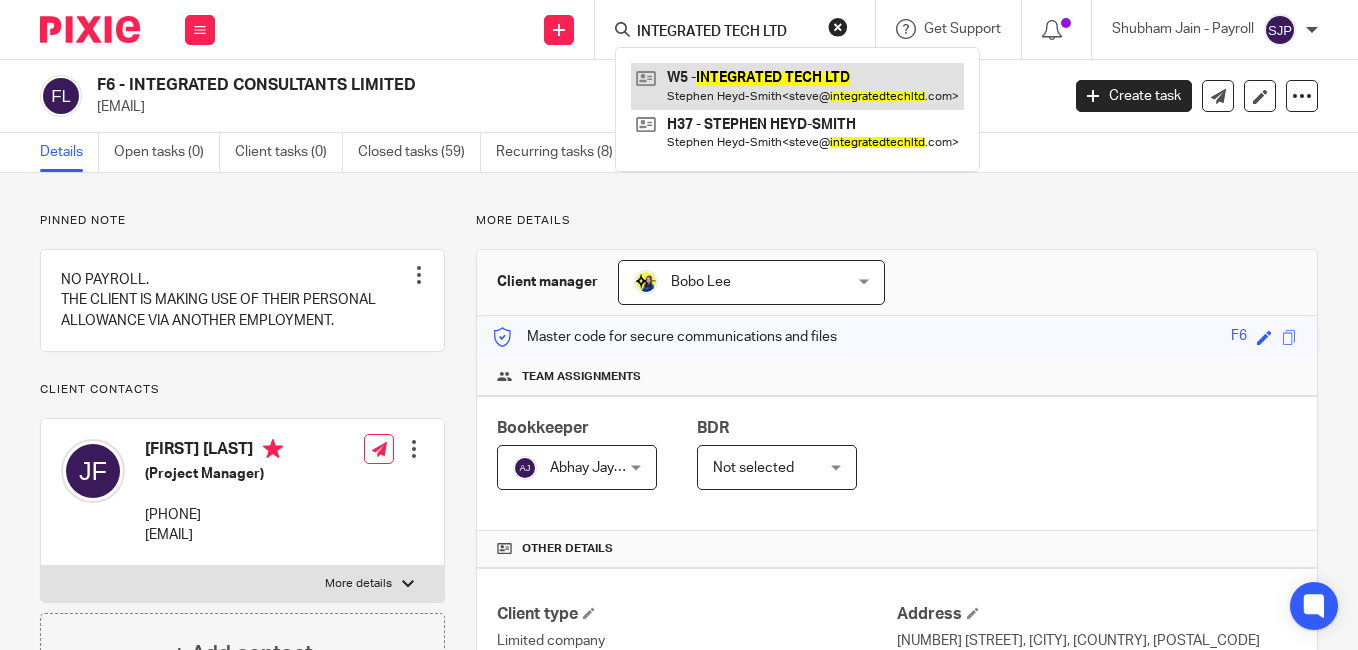 type on "INTEGRATED TECH LTD" 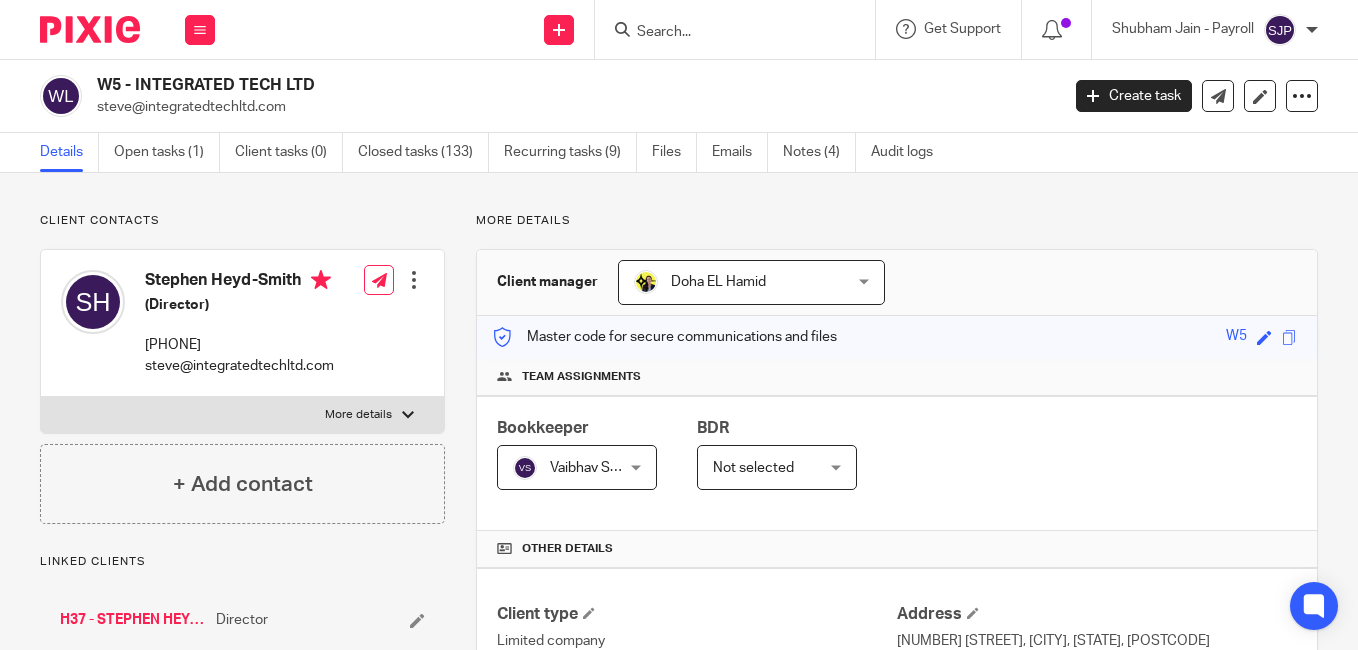 scroll, scrollTop: 0, scrollLeft: 0, axis: both 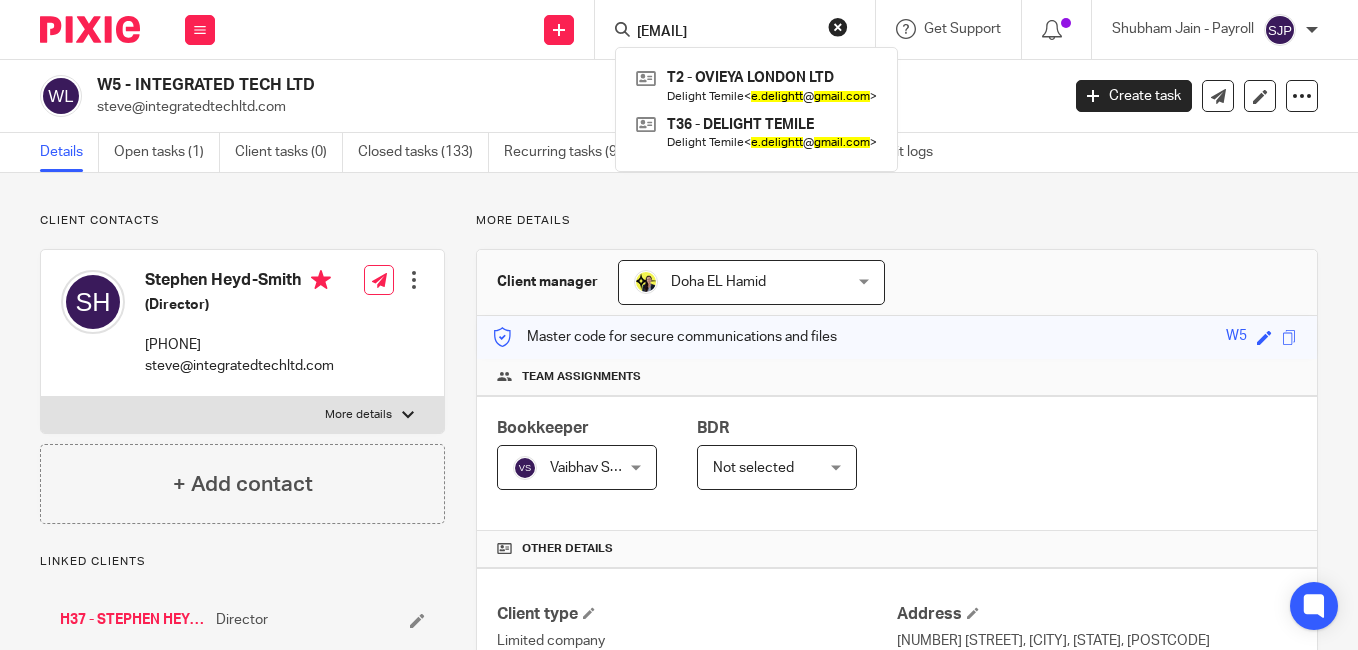 type on "[EMAIL]" 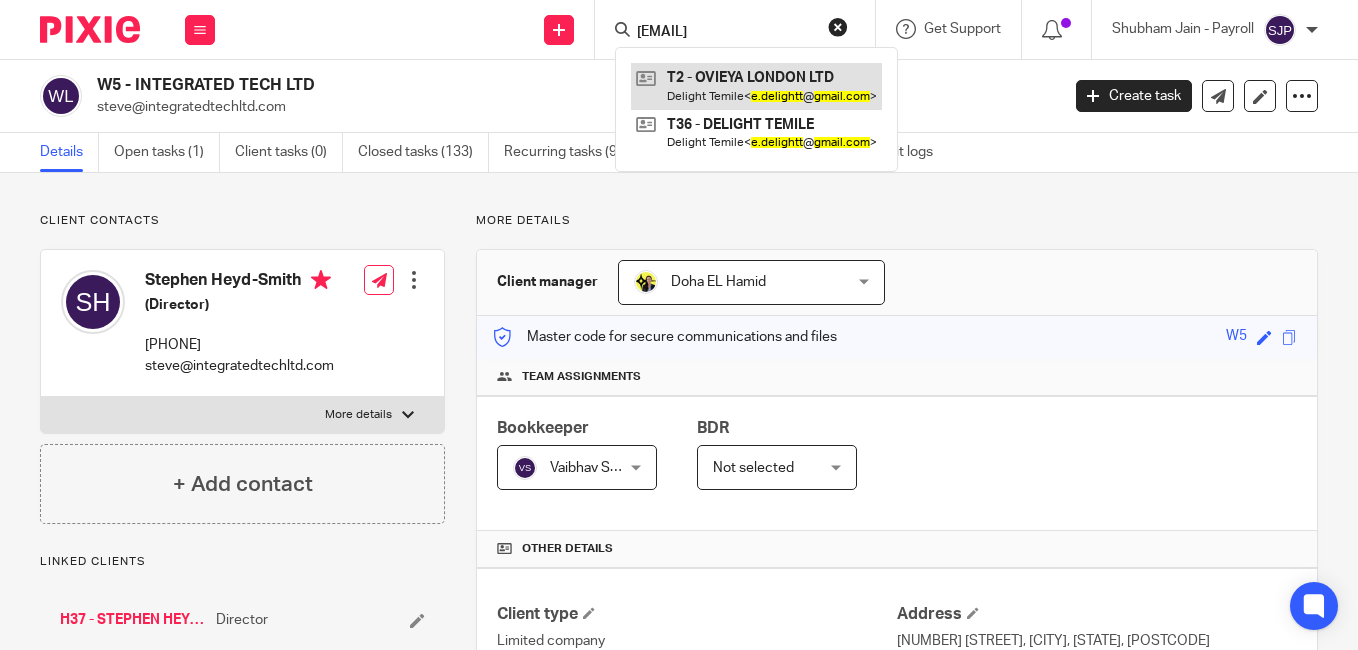 click at bounding box center (756, 86) 